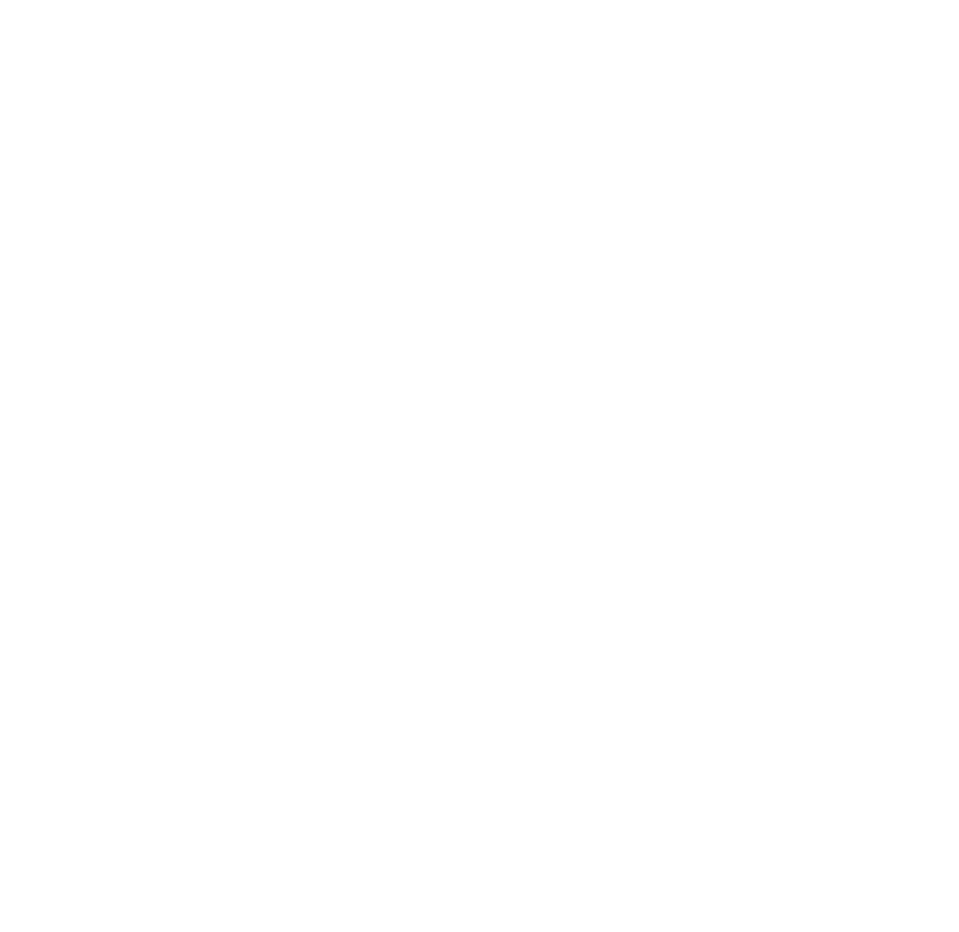 scroll, scrollTop: 0, scrollLeft: 0, axis: both 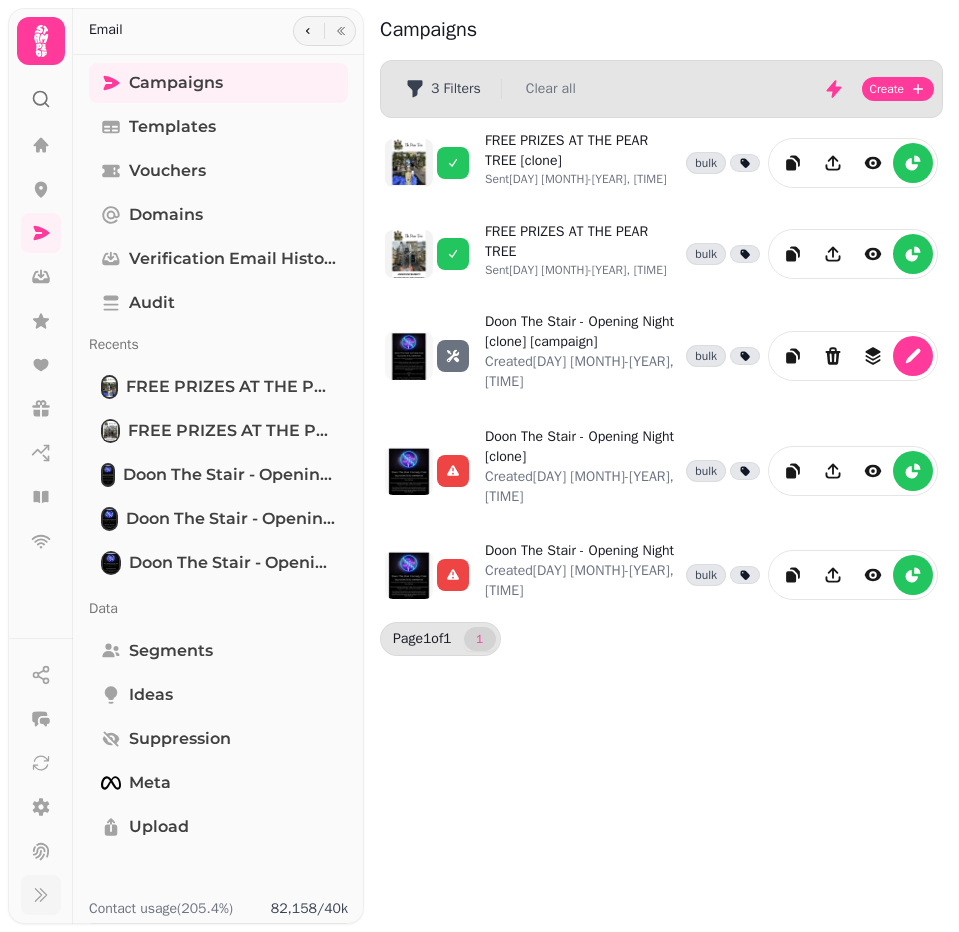 click 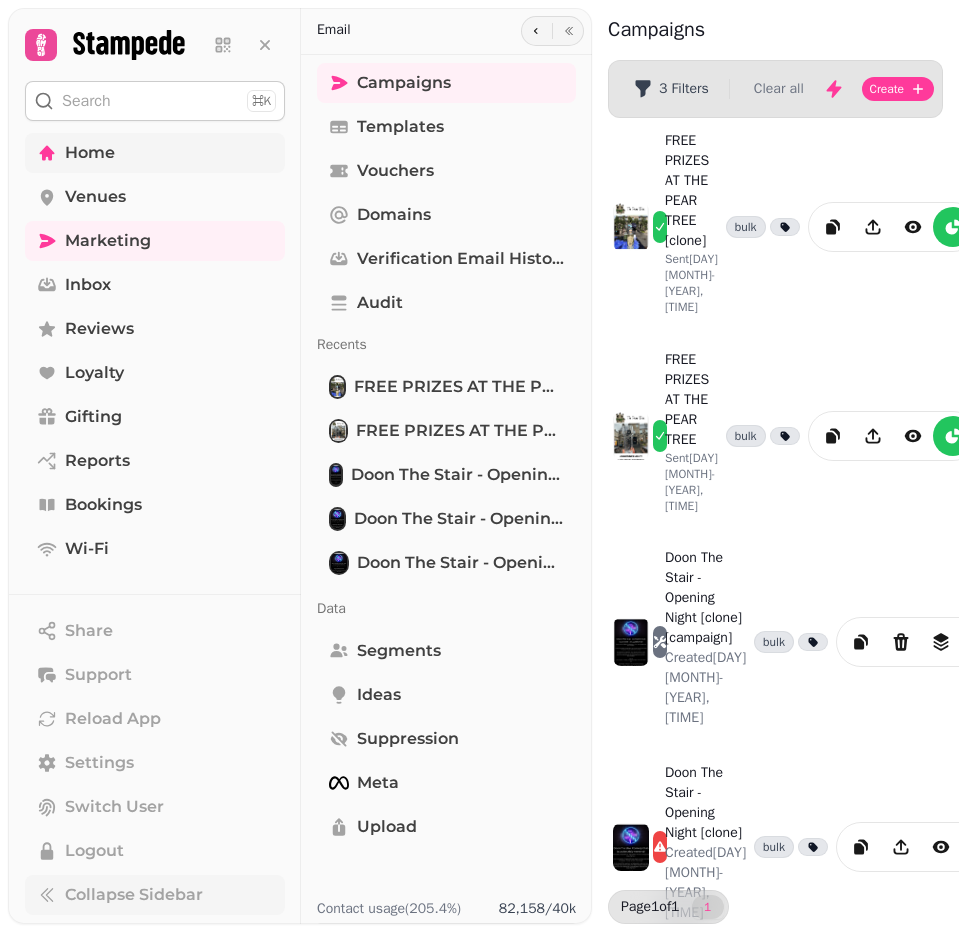 click on "Home" at bounding box center [90, 153] 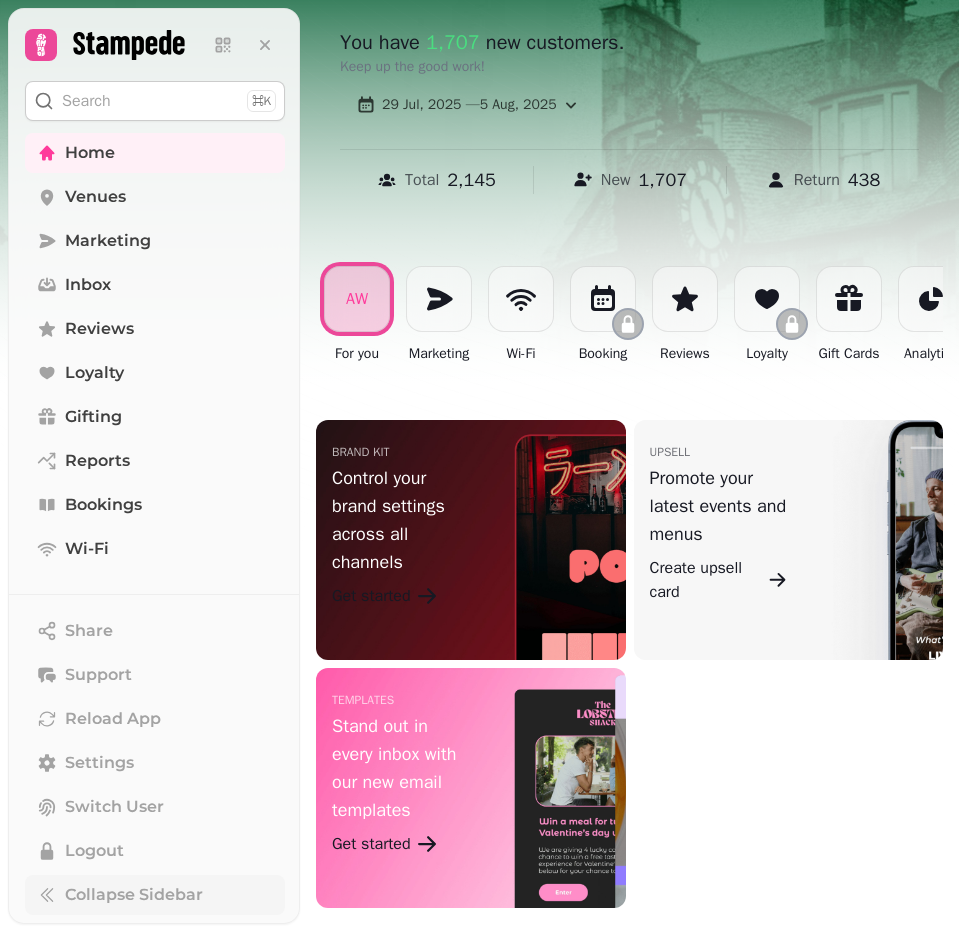 scroll, scrollTop: 0, scrollLeft: 0, axis: both 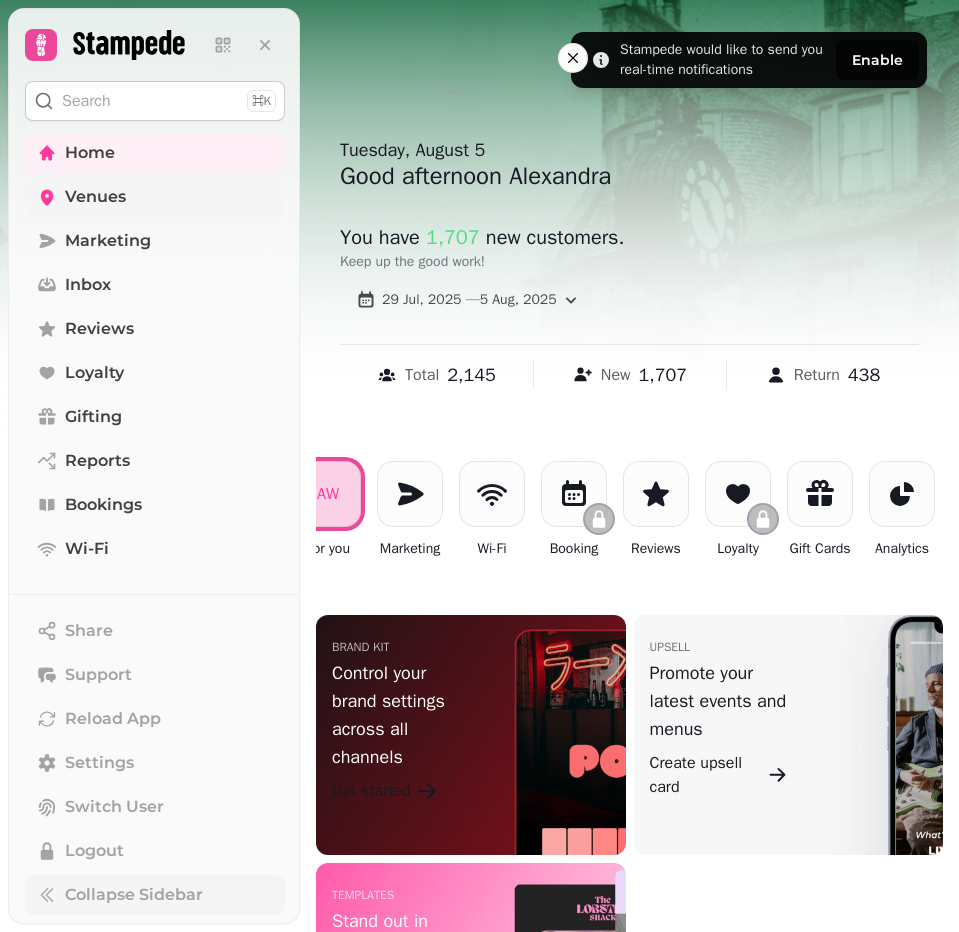 click on "Venues" at bounding box center [155, 197] 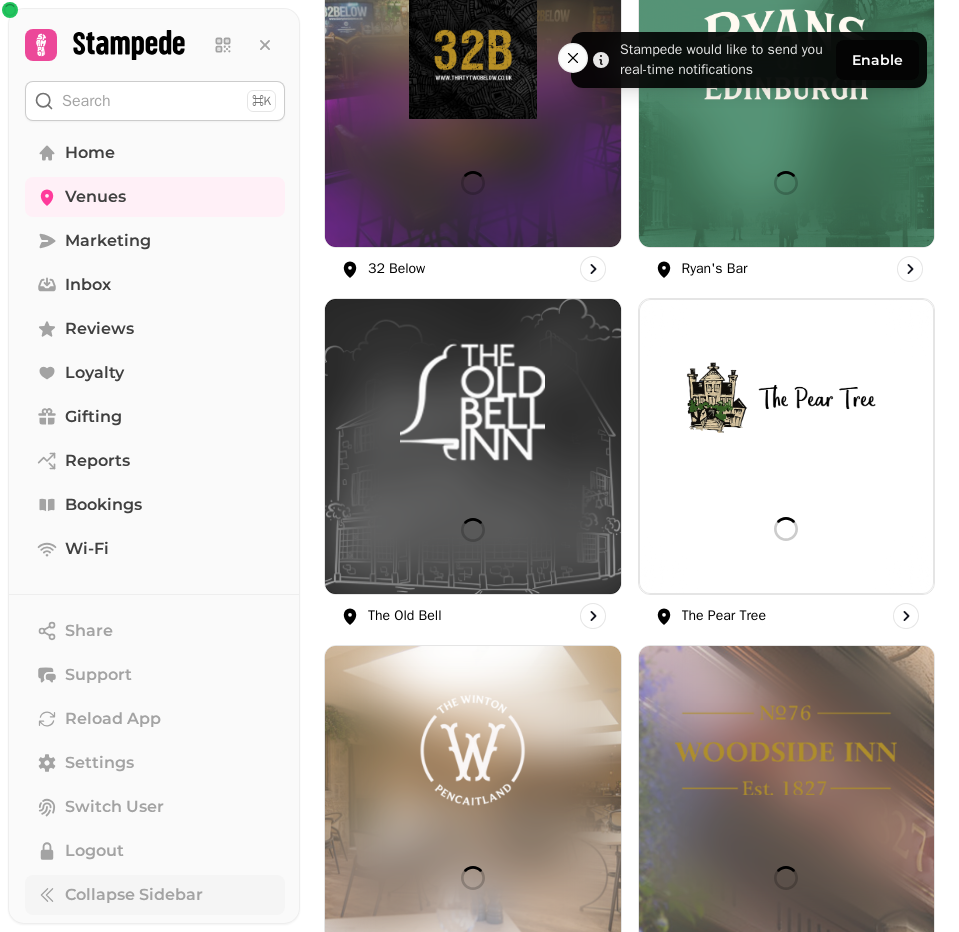 scroll, scrollTop: 363, scrollLeft: 0, axis: vertical 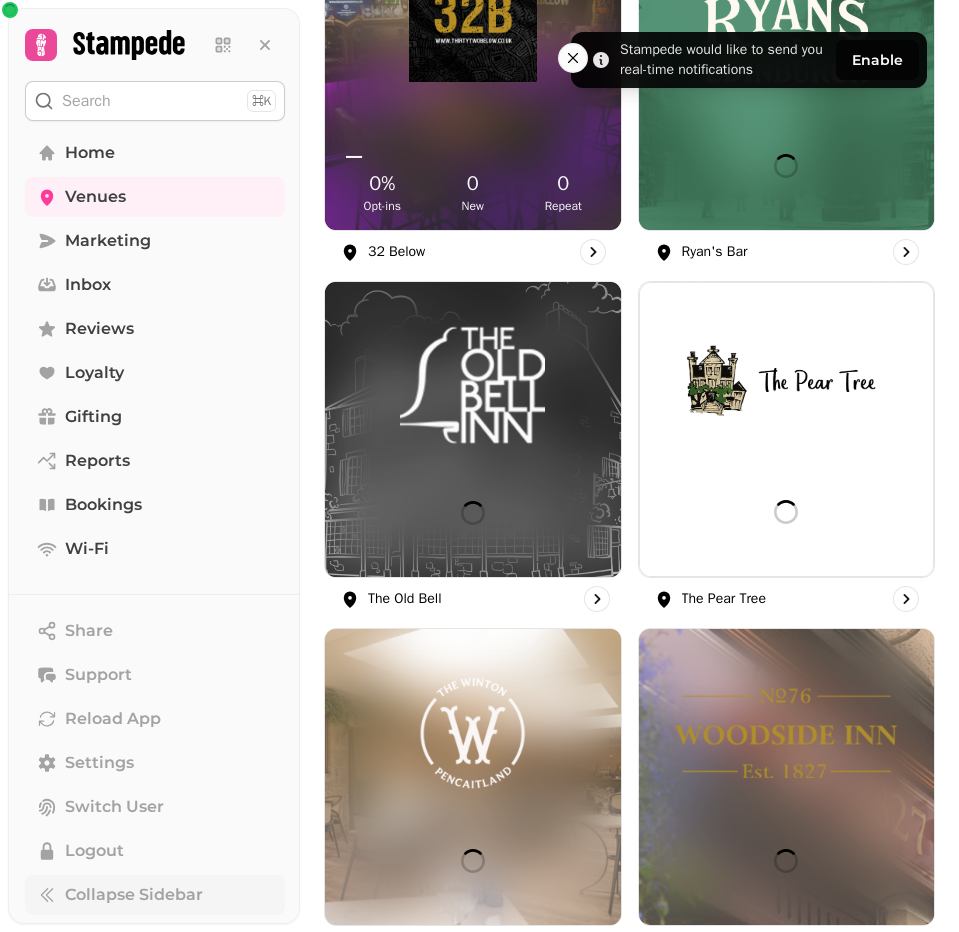 click at bounding box center (473, 385) 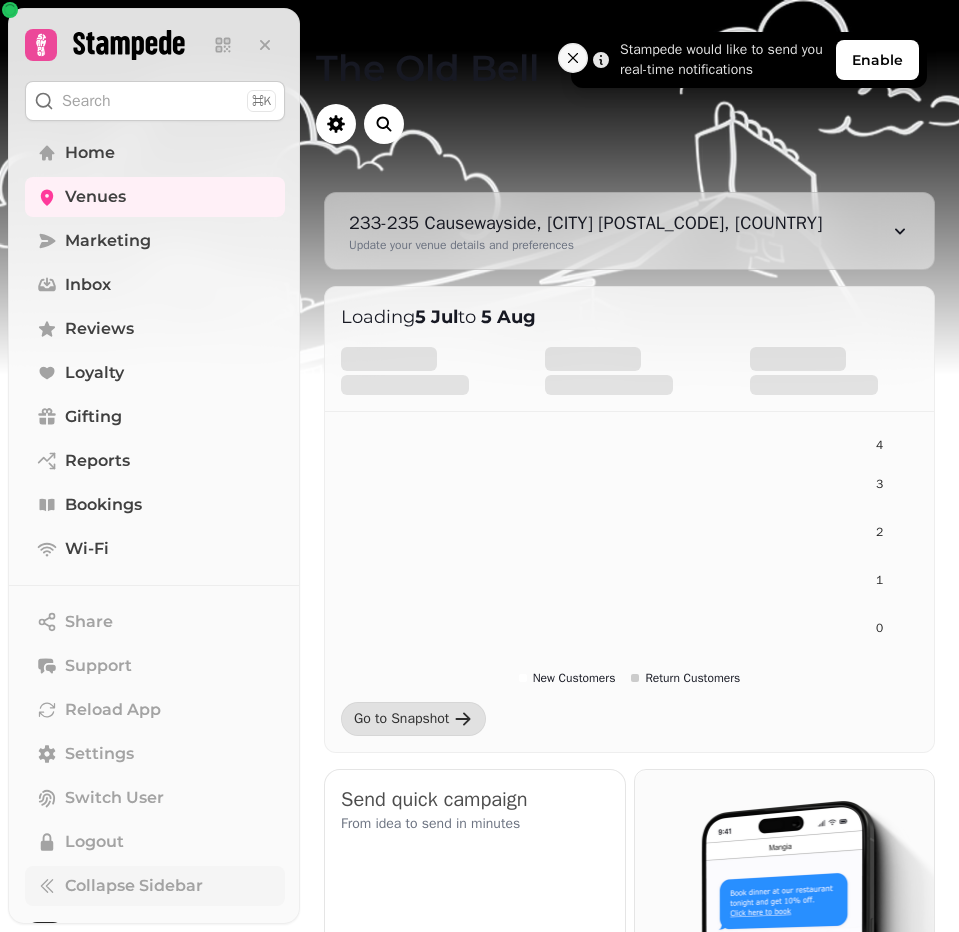 click 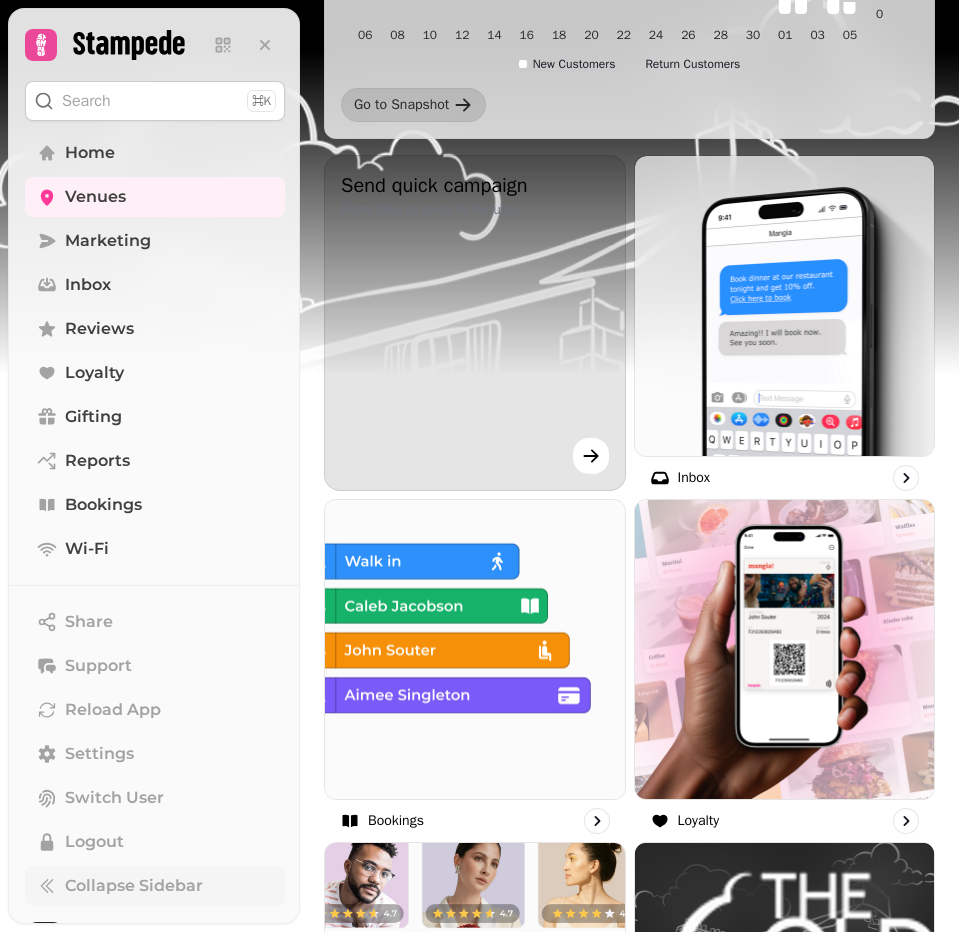 scroll, scrollTop: 0, scrollLeft: 0, axis: both 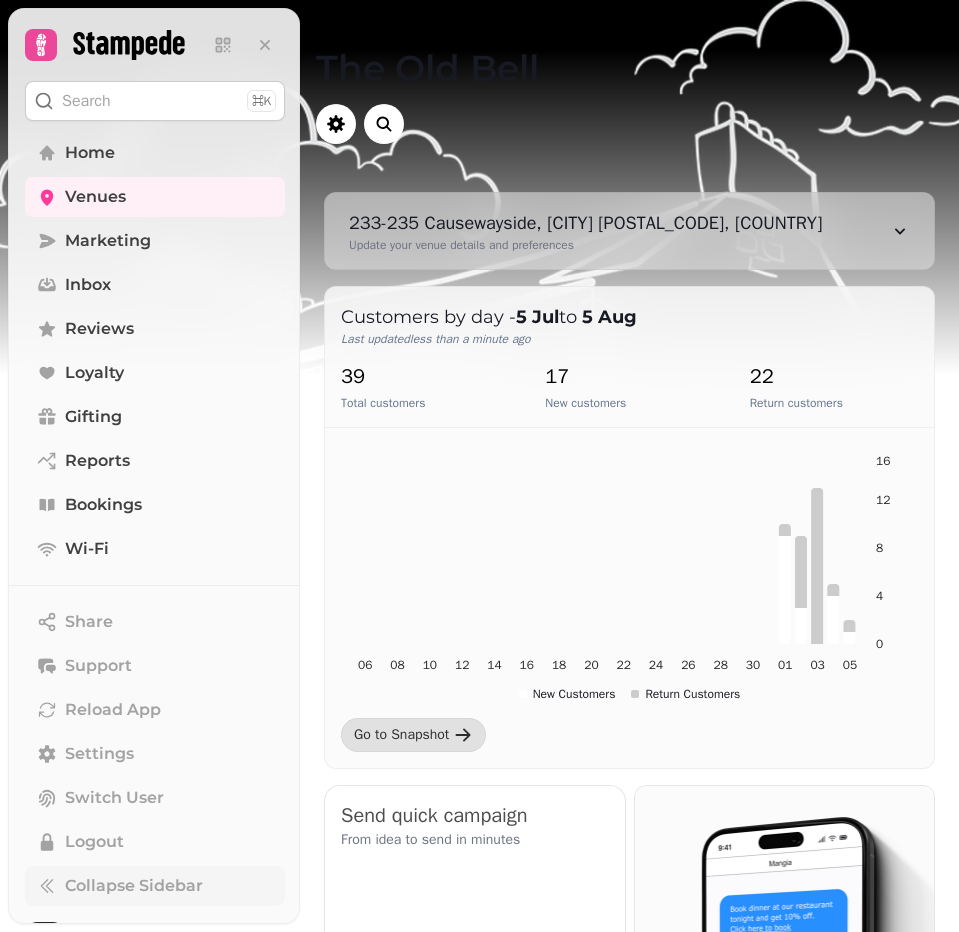 click on "233-235 Causewayside, Edinburgh EH9 1PH, UK Update your venue details and preferences" at bounding box center [629, 231] 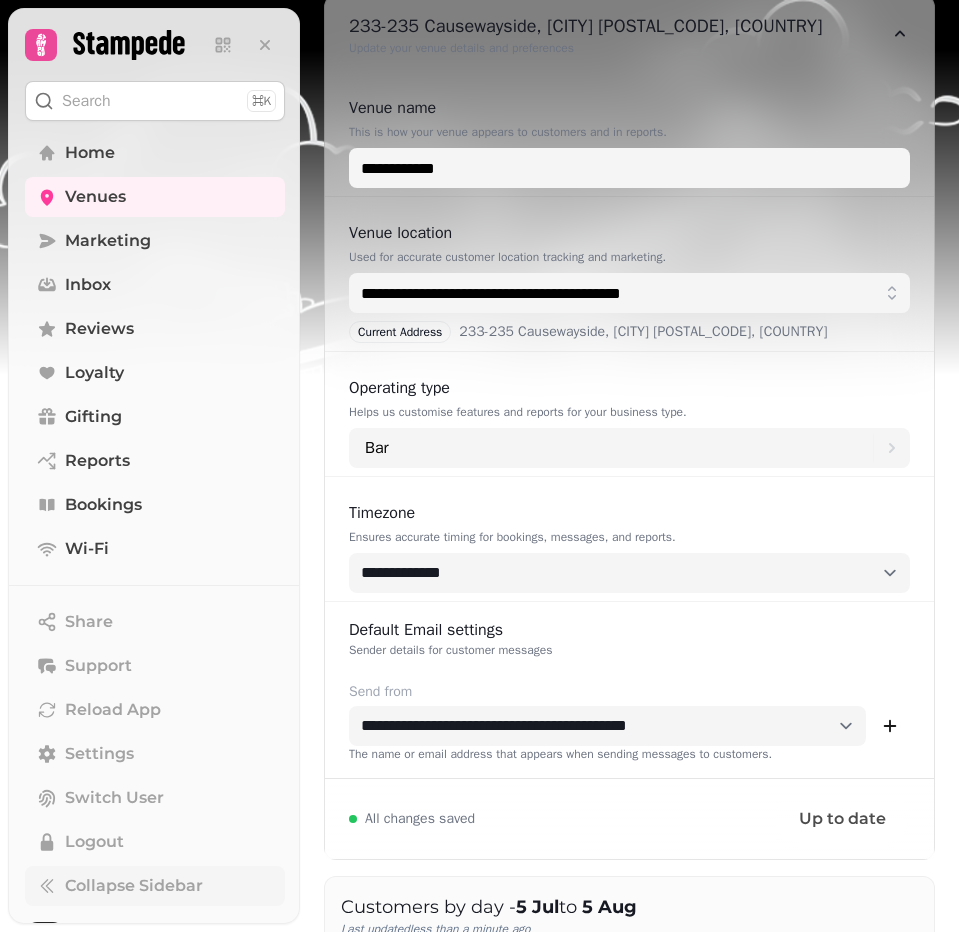 scroll, scrollTop: 198, scrollLeft: 0, axis: vertical 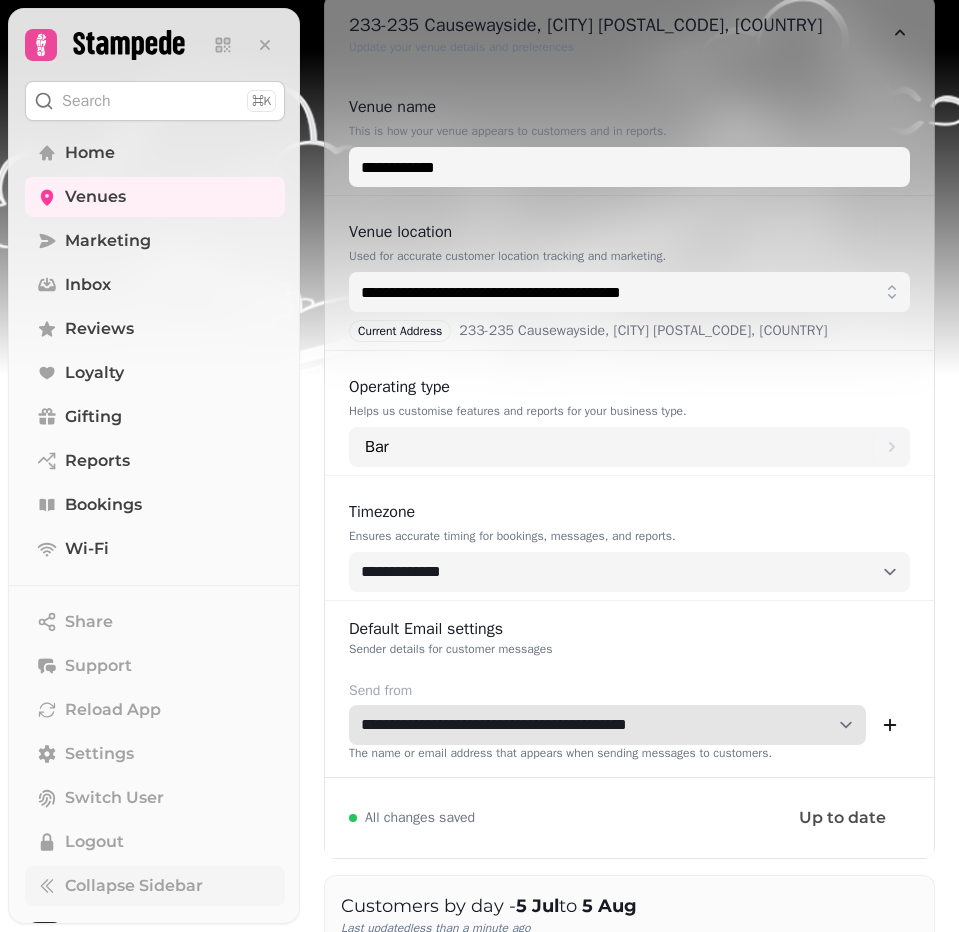 click on "**********" at bounding box center [607, 725] 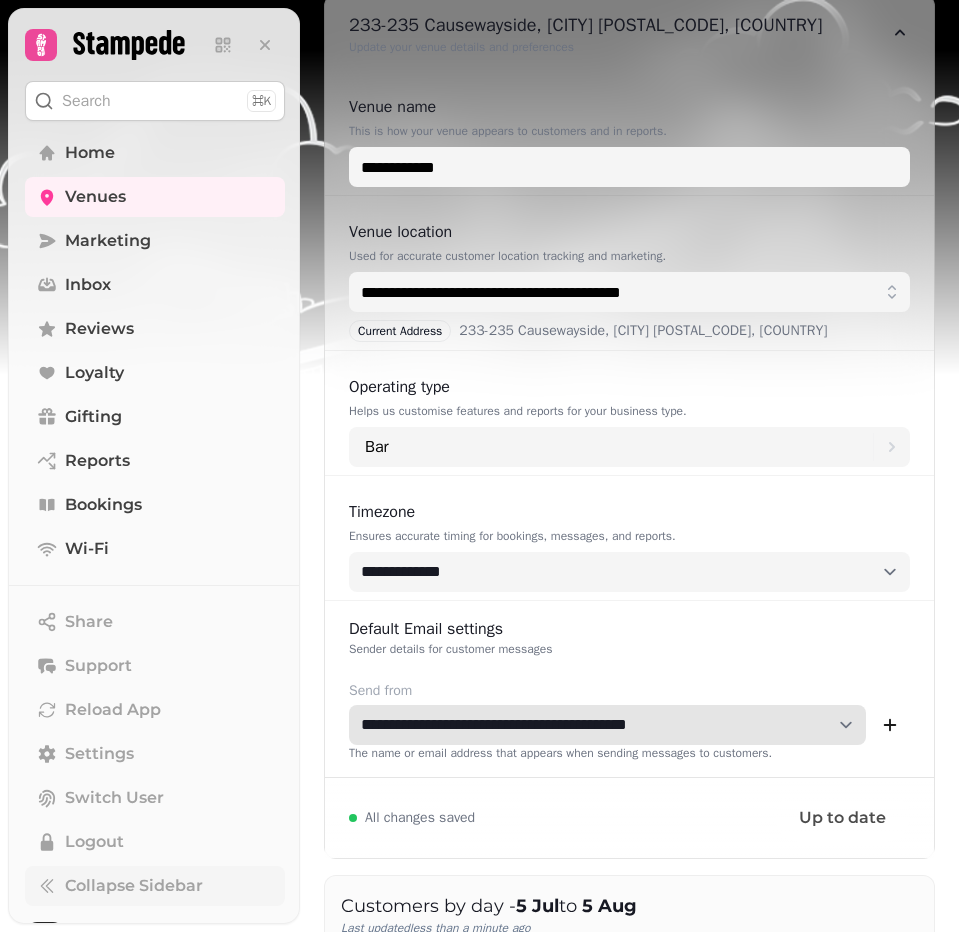 click on "**********" at bounding box center (607, 725) 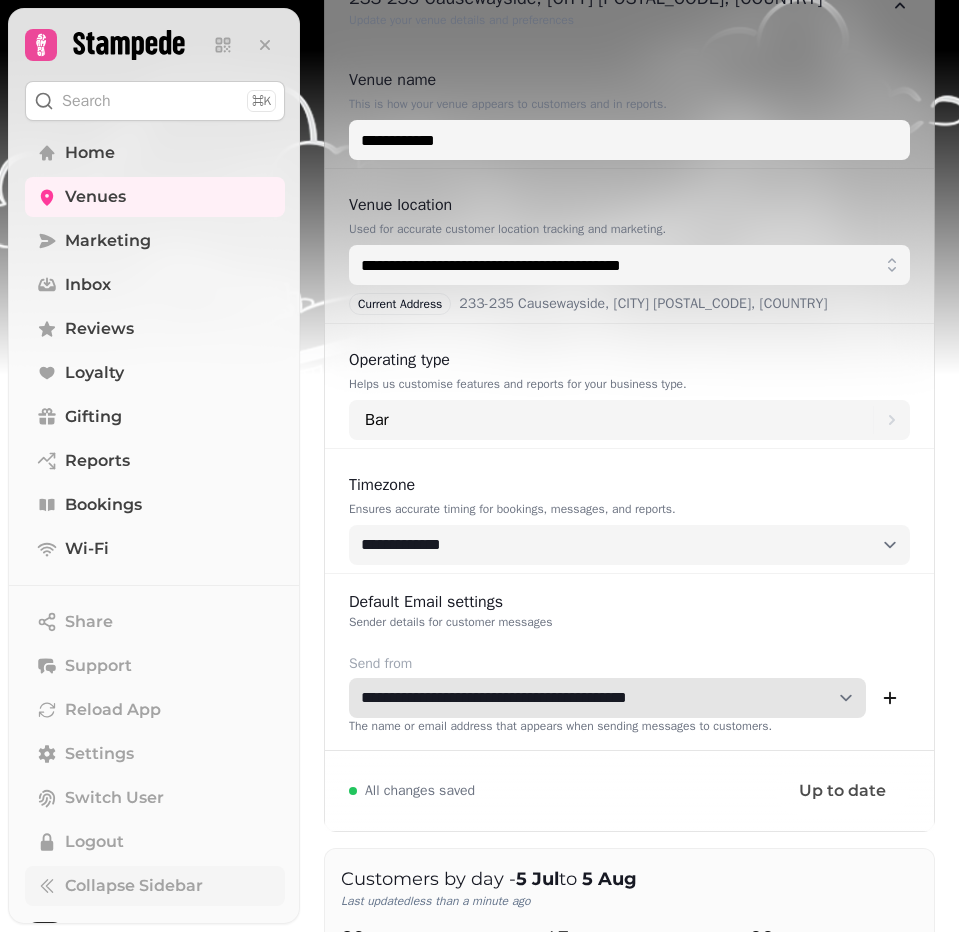 scroll, scrollTop: 282, scrollLeft: 0, axis: vertical 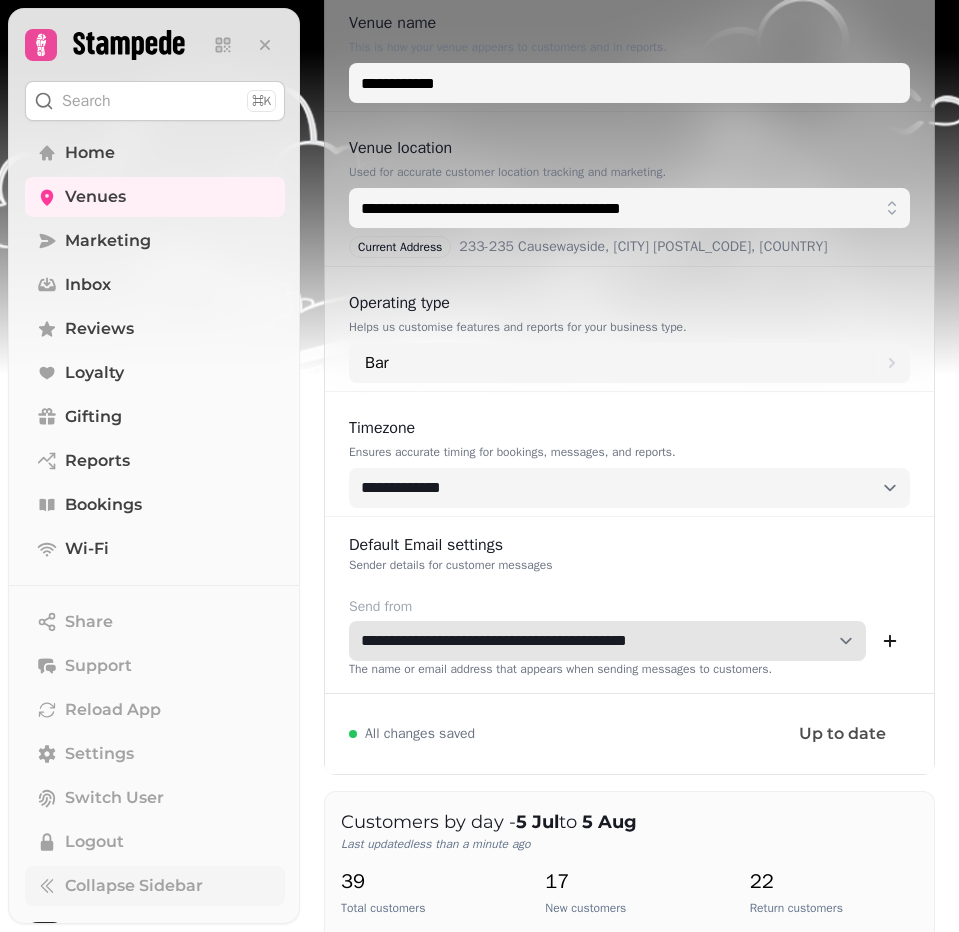 click on "**********" at bounding box center (607, 641) 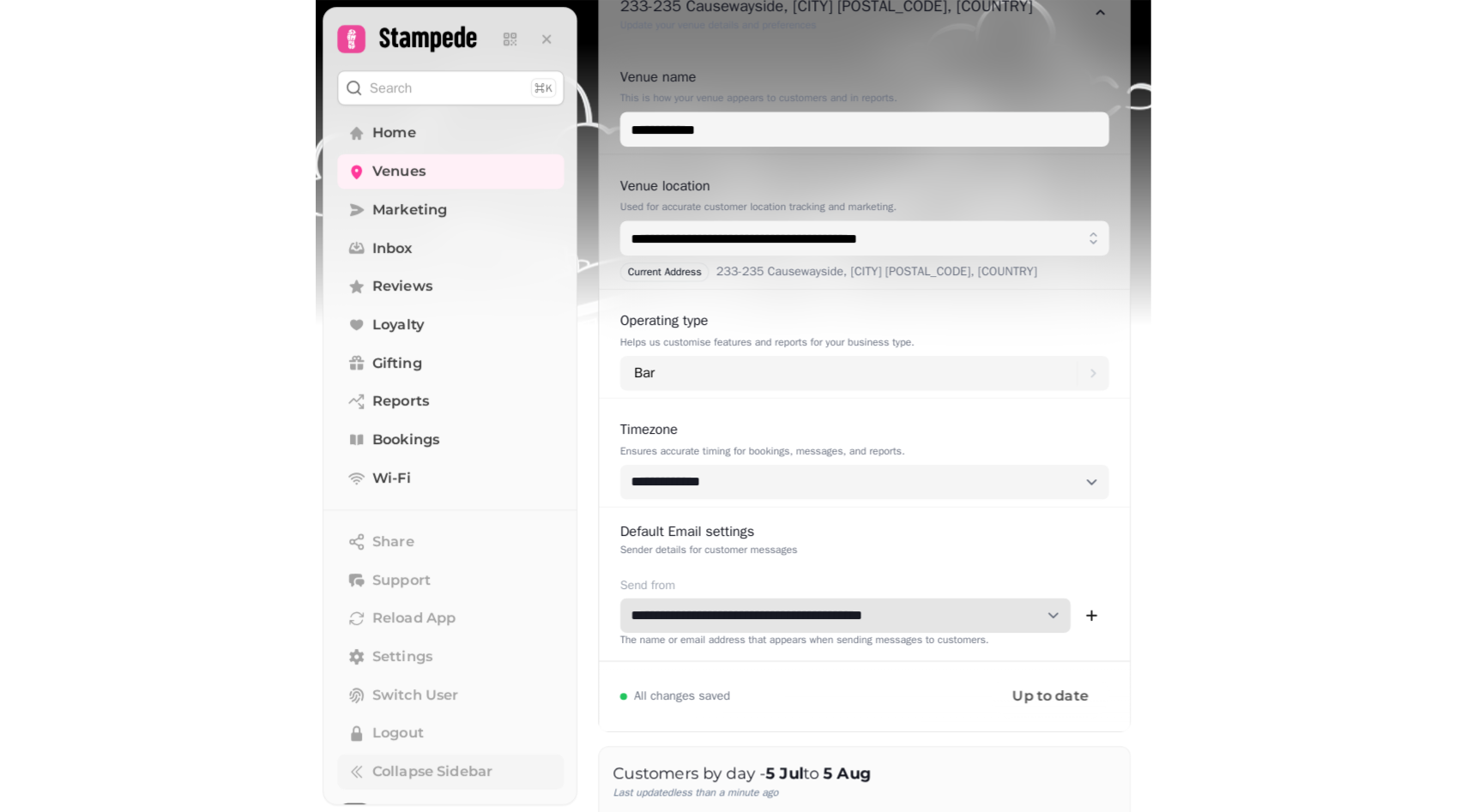 scroll, scrollTop: 158, scrollLeft: 0, axis: vertical 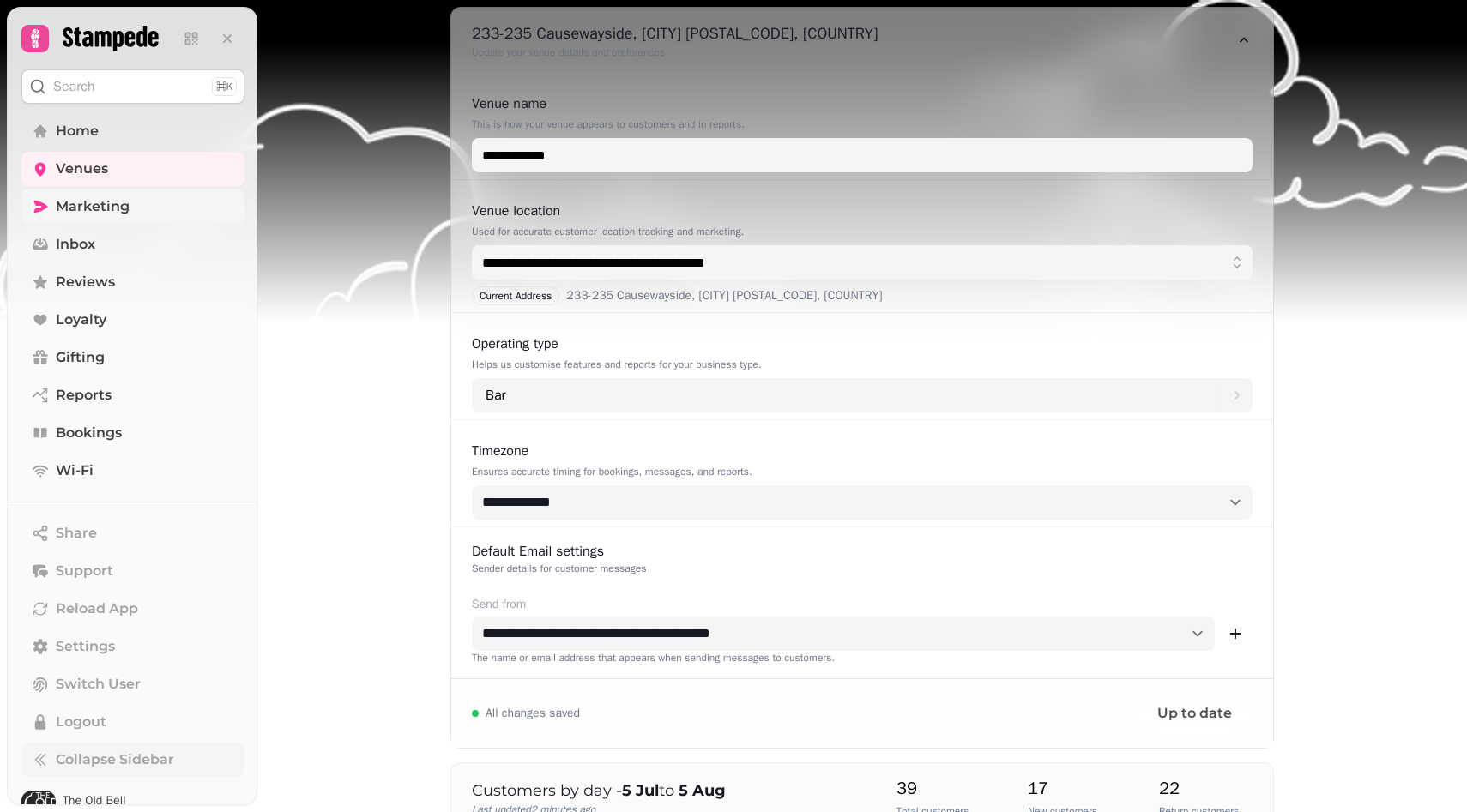 click on "Marketing" at bounding box center (93, 207) 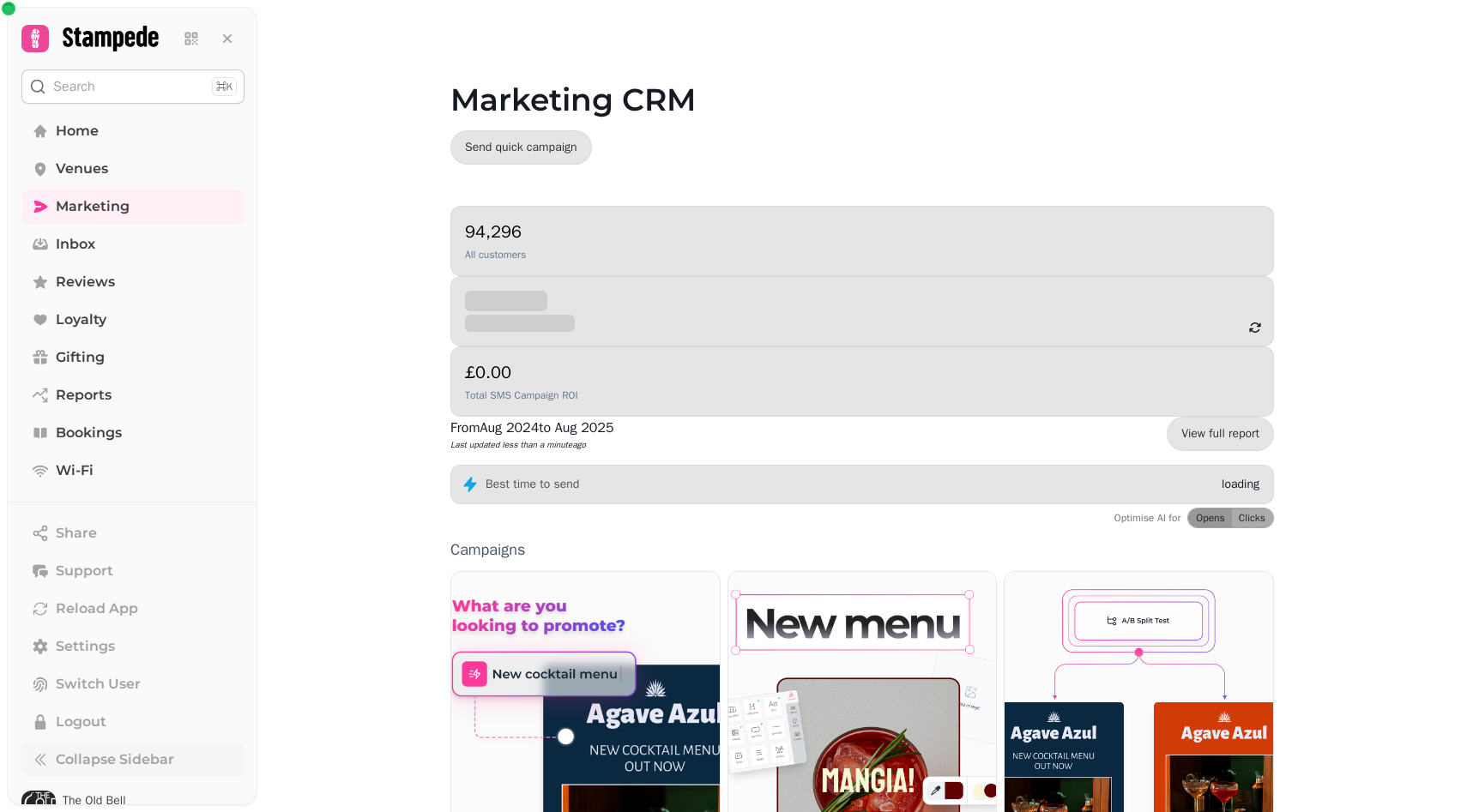 scroll, scrollTop: 258, scrollLeft: 0, axis: vertical 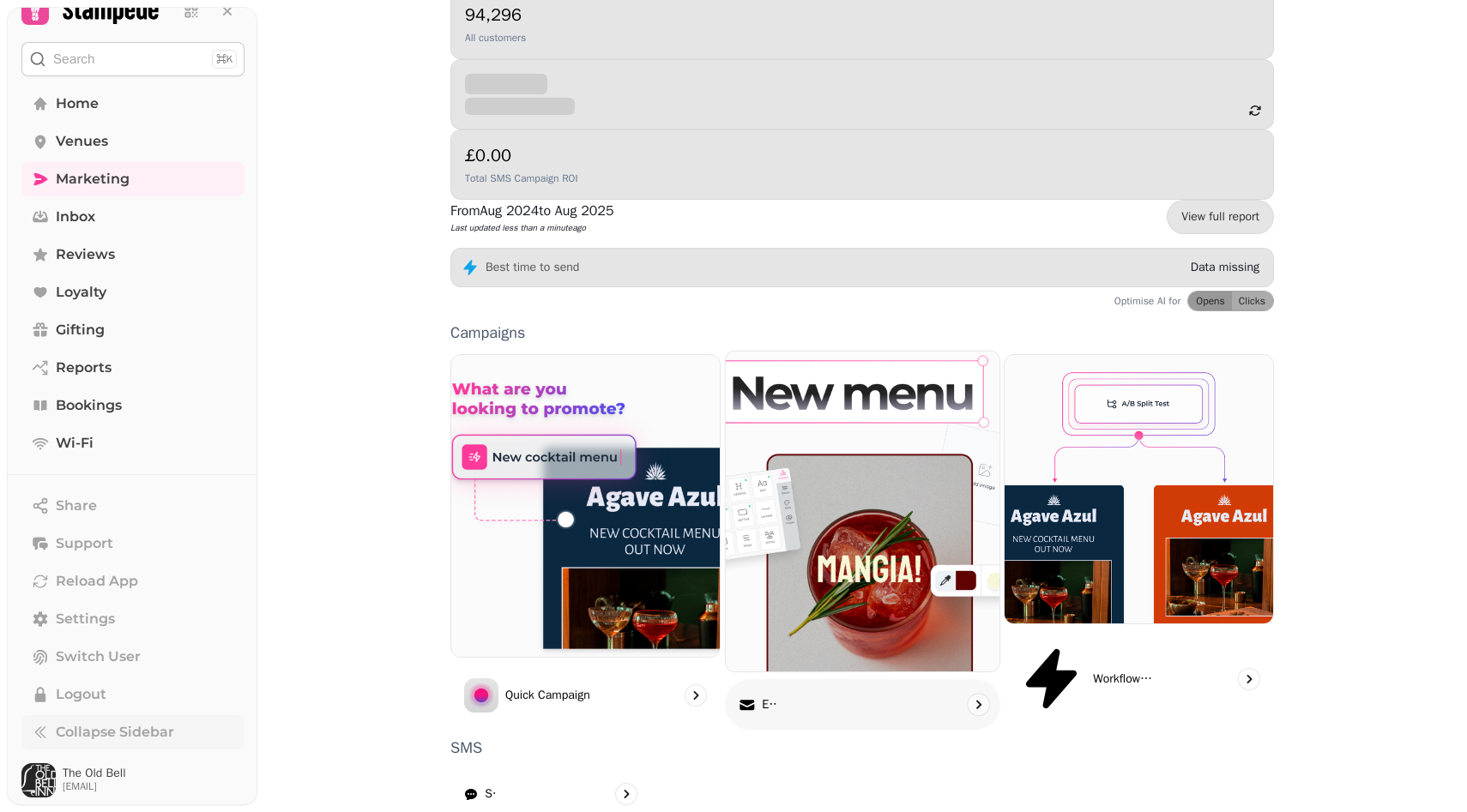 click on "Email" at bounding box center [862, 705] 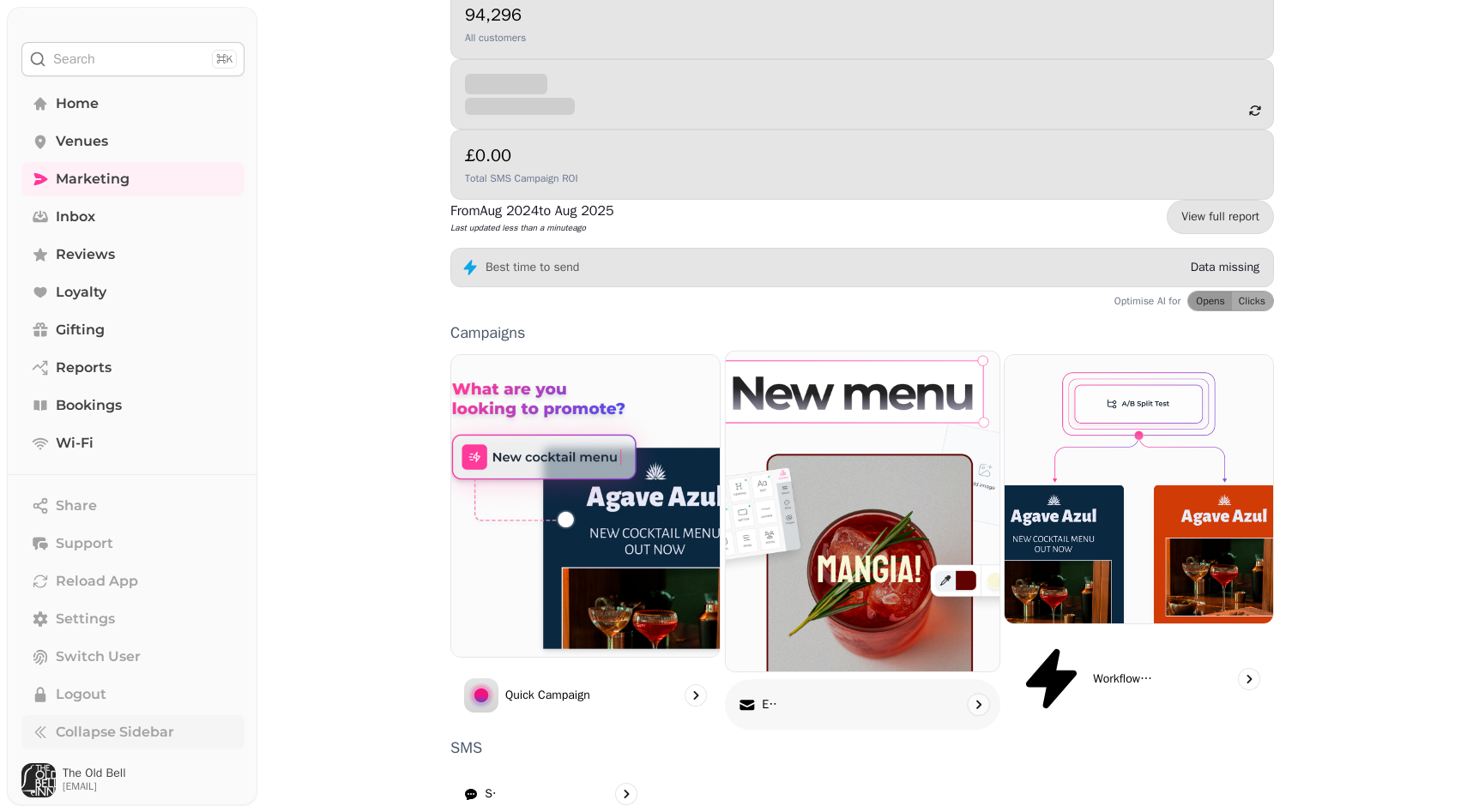 scroll, scrollTop: 0, scrollLeft: 0, axis: both 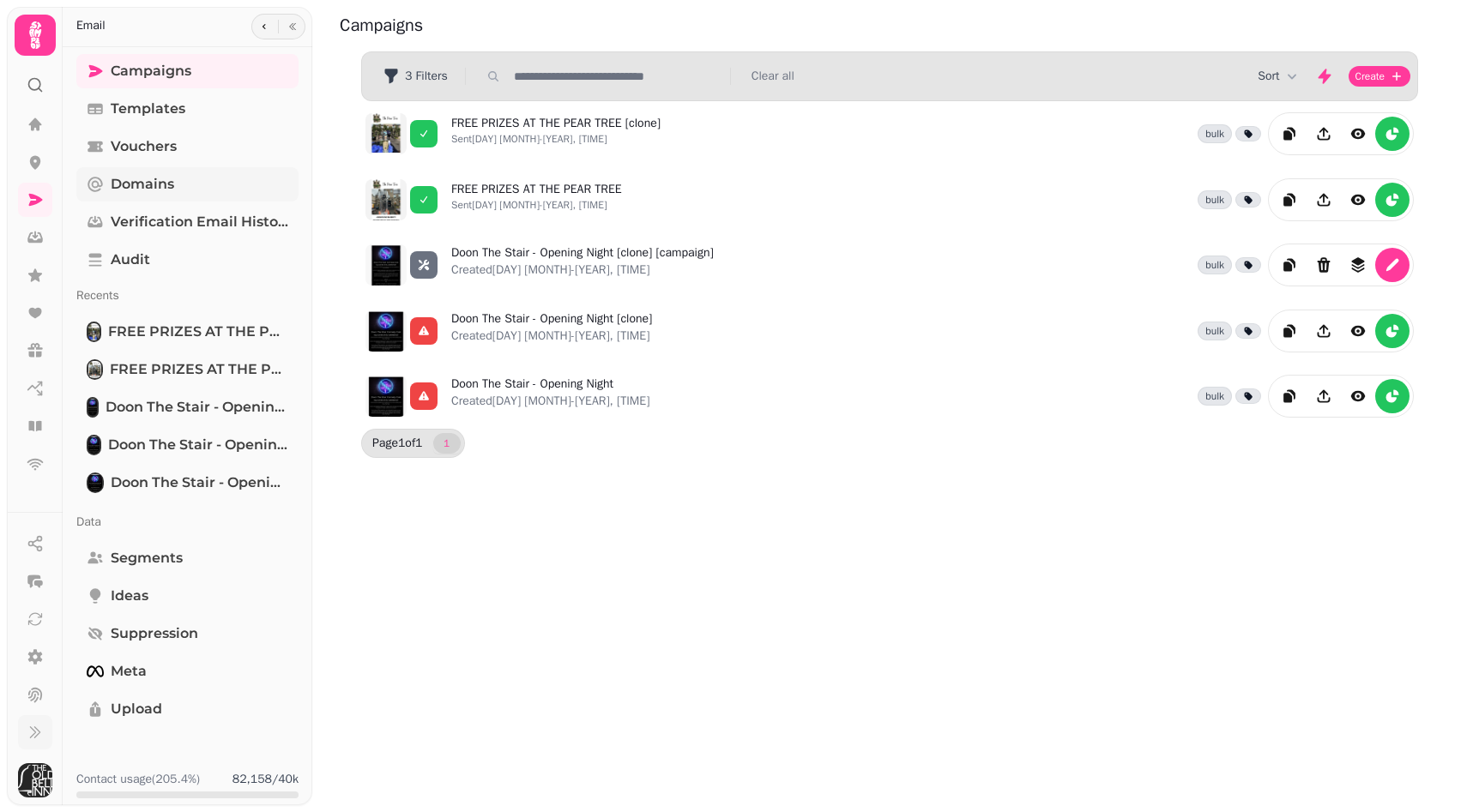 click on "Domains" at bounding box center (142, 184) 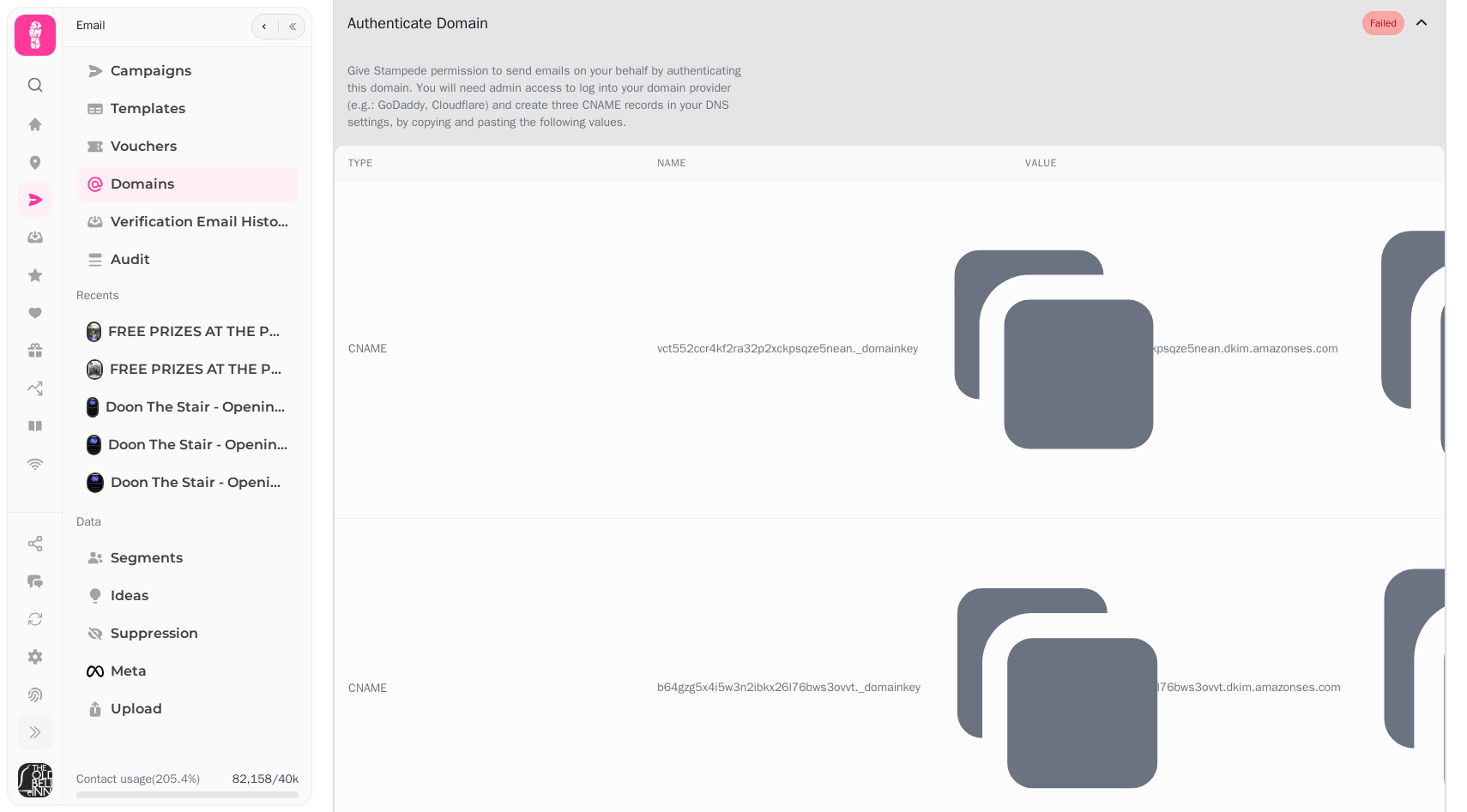 scroll, scrollTop: 0, scrollLeft: 0, axis: both 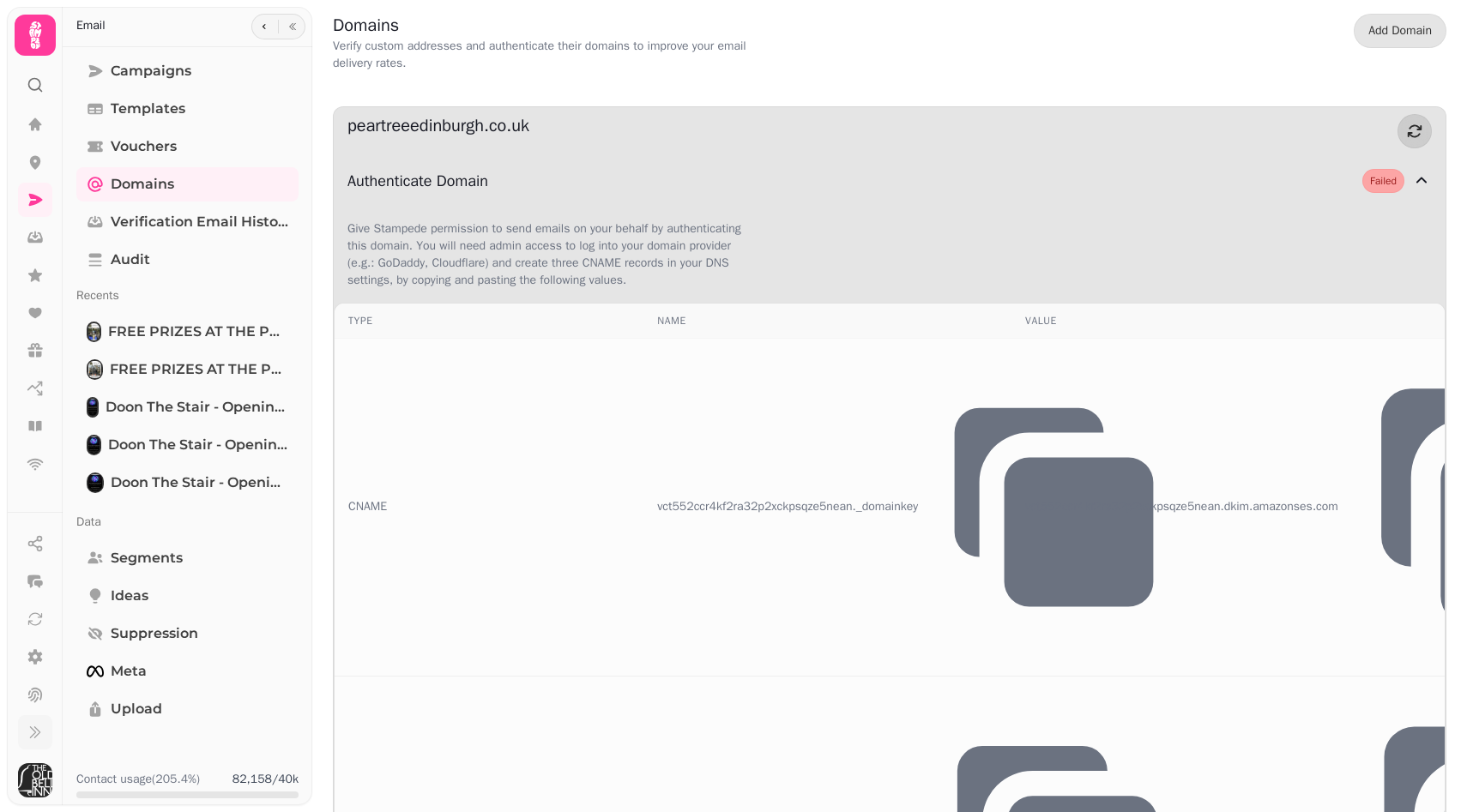 click on "Domains Verify custom addresses and authenticate their domains to improve your email delivery rates. Add Domain" at bounding box center (890, 43) 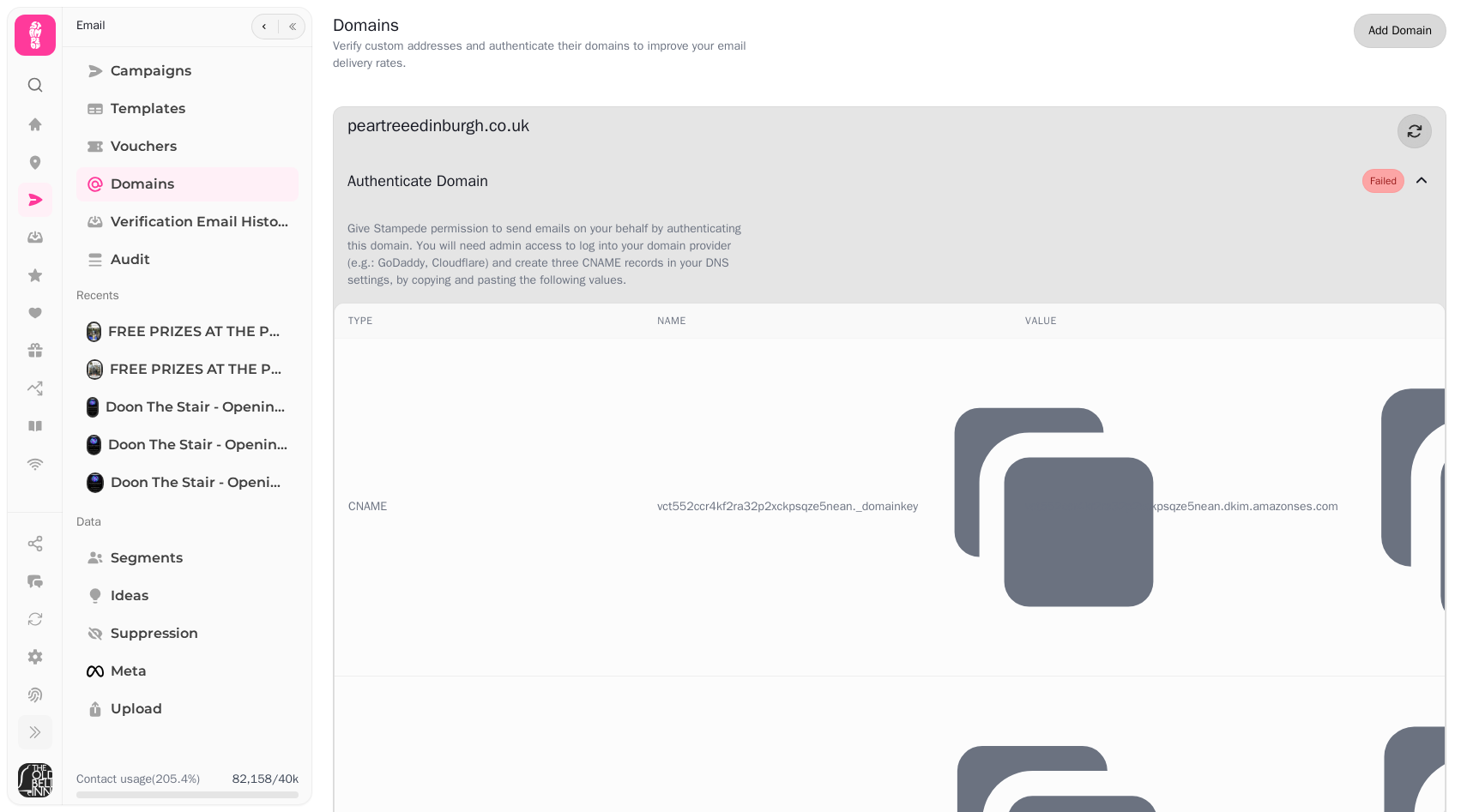 click on "Add Domain" at bounding box center (1400, 31) 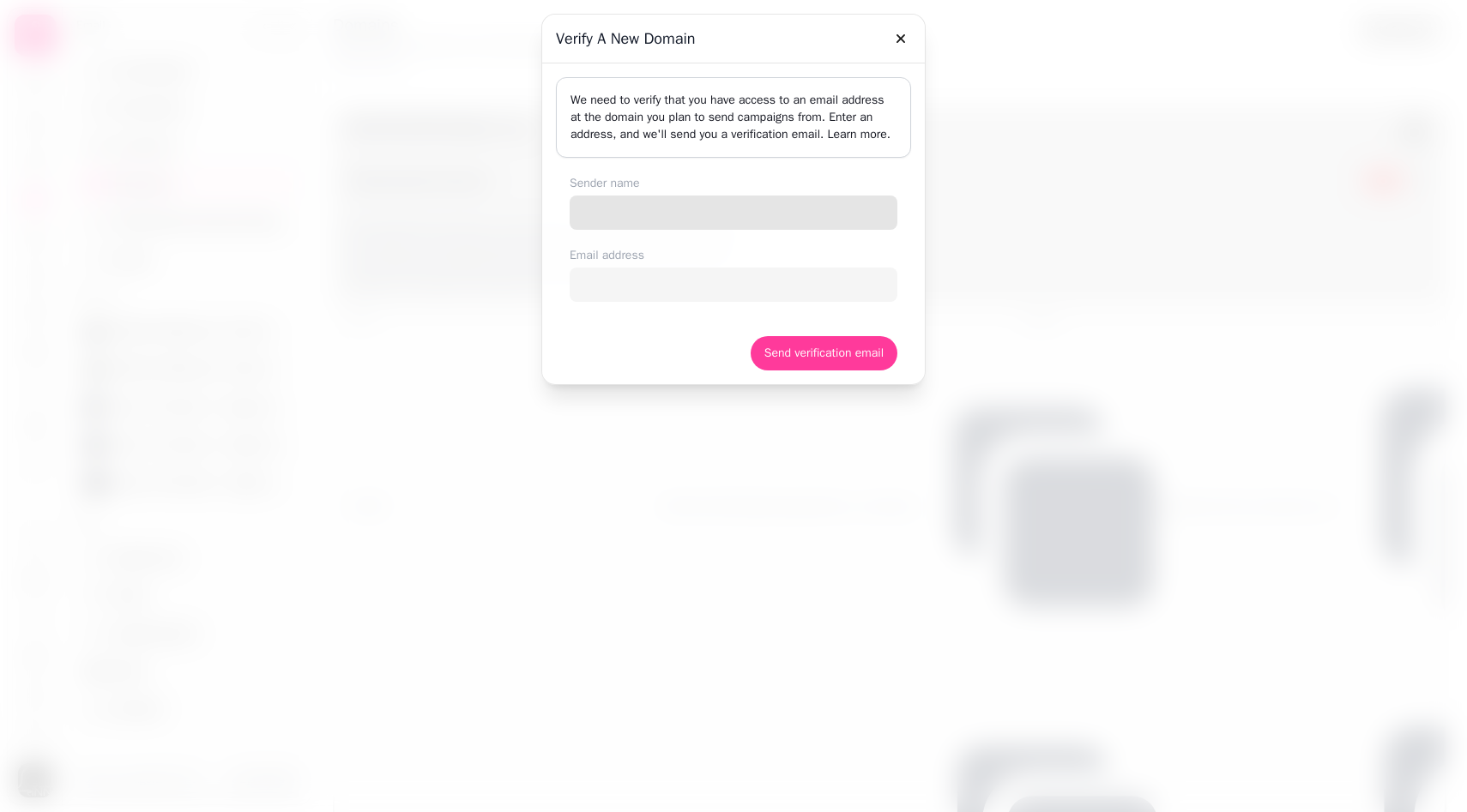 click on "Sender name" at bounding box center [734, 213] 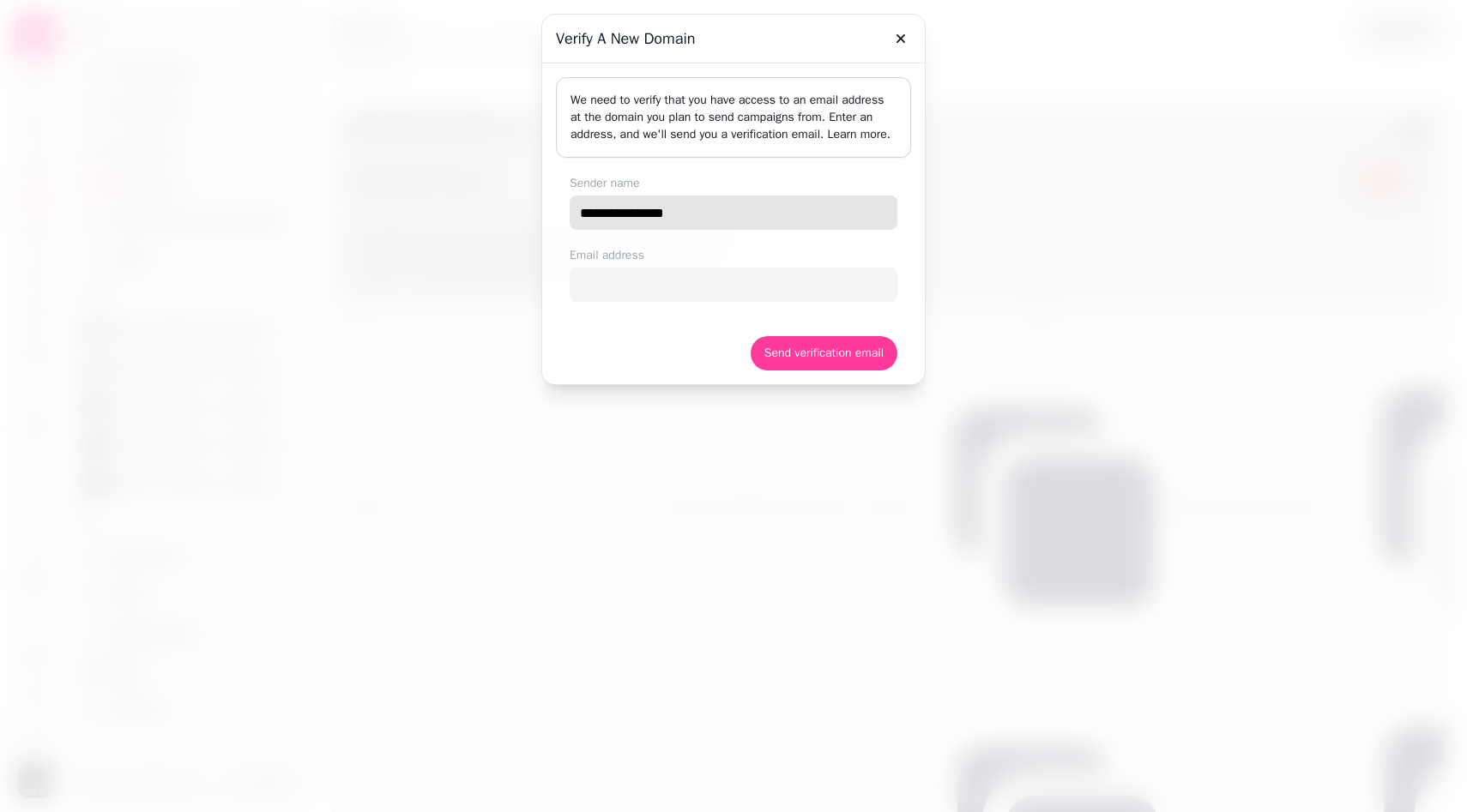 type on "**********" 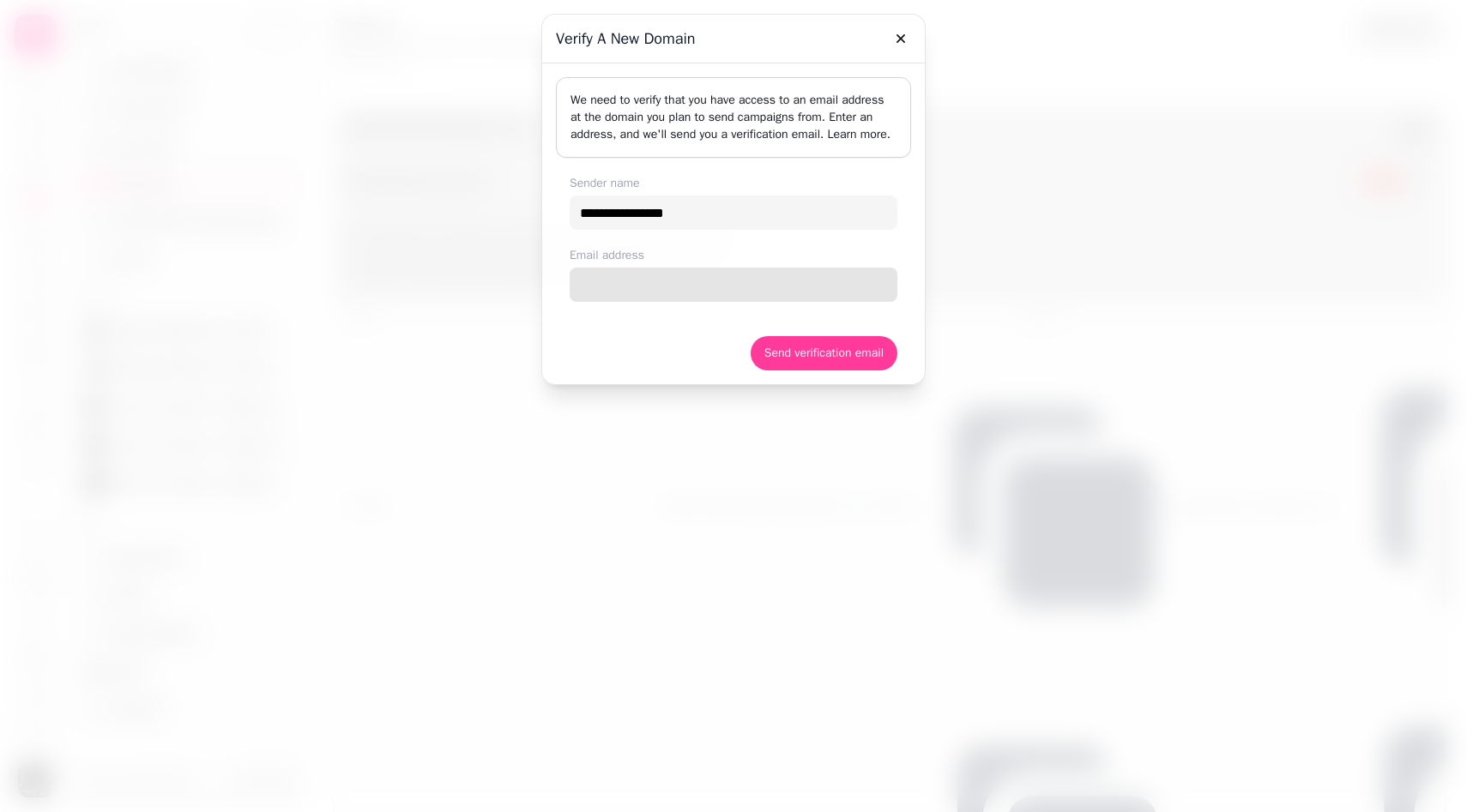 click on "Email address" at bounding box center [734, 285] 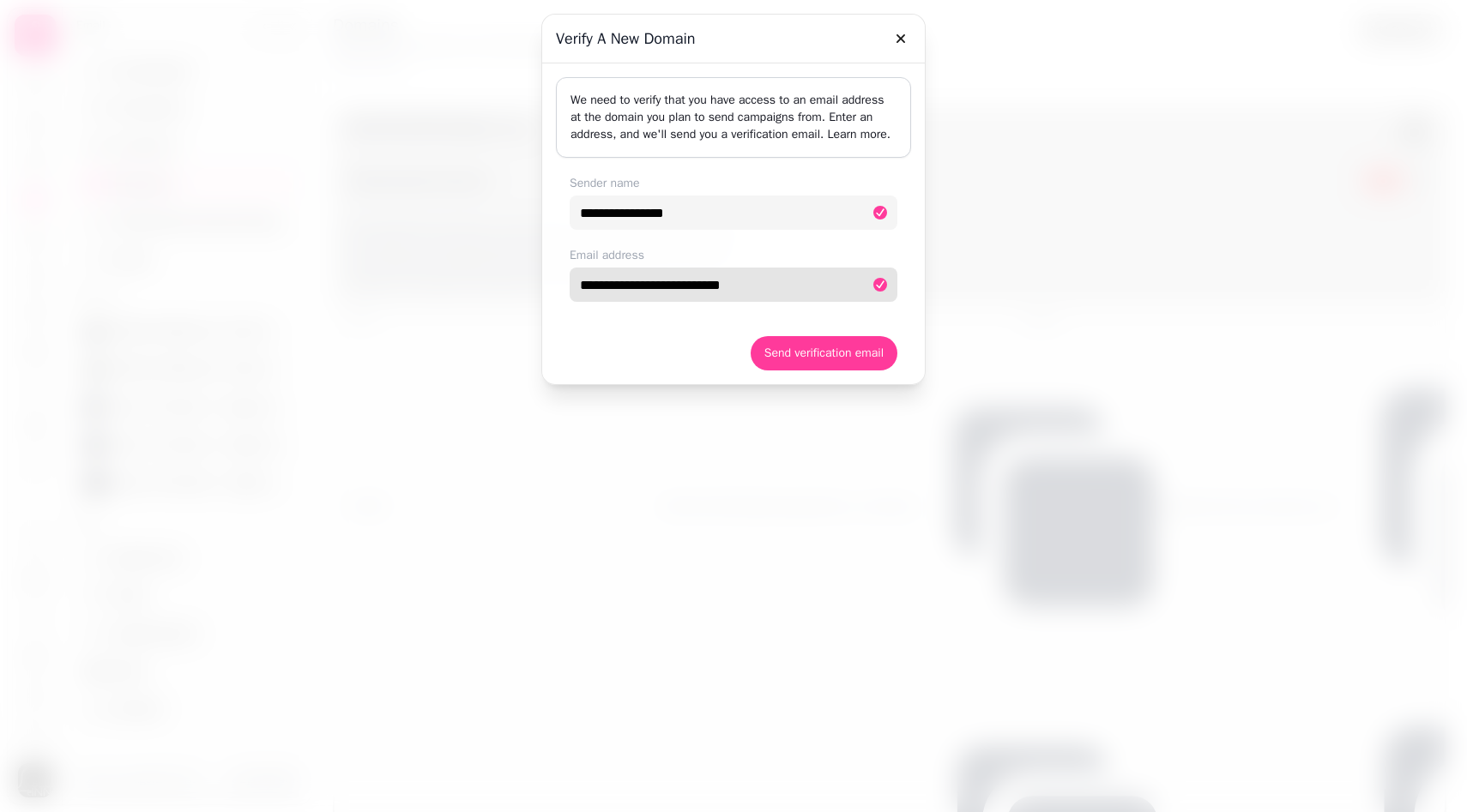 type on "**********" 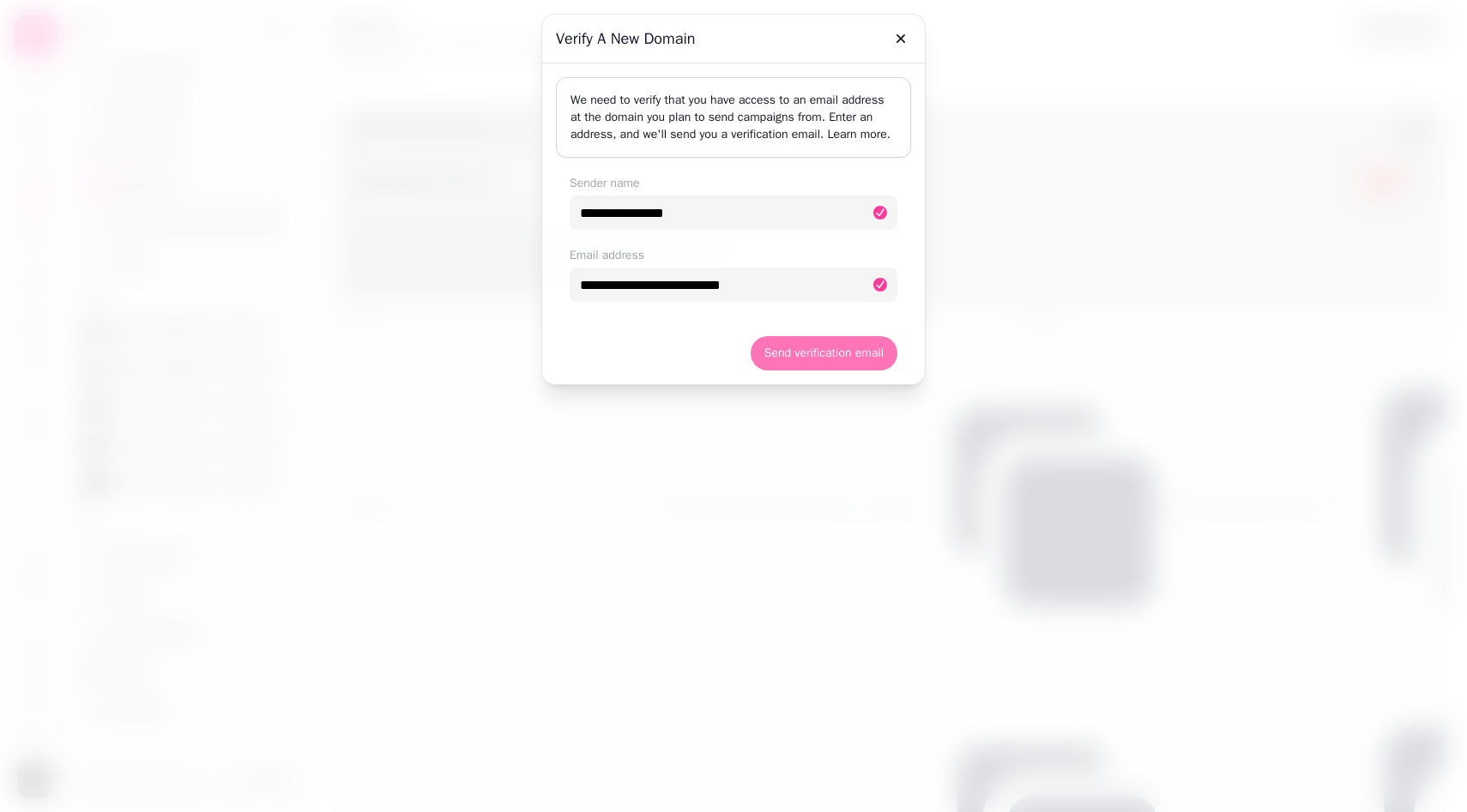 click on "Send verification email" at bounding box center (824, 353) 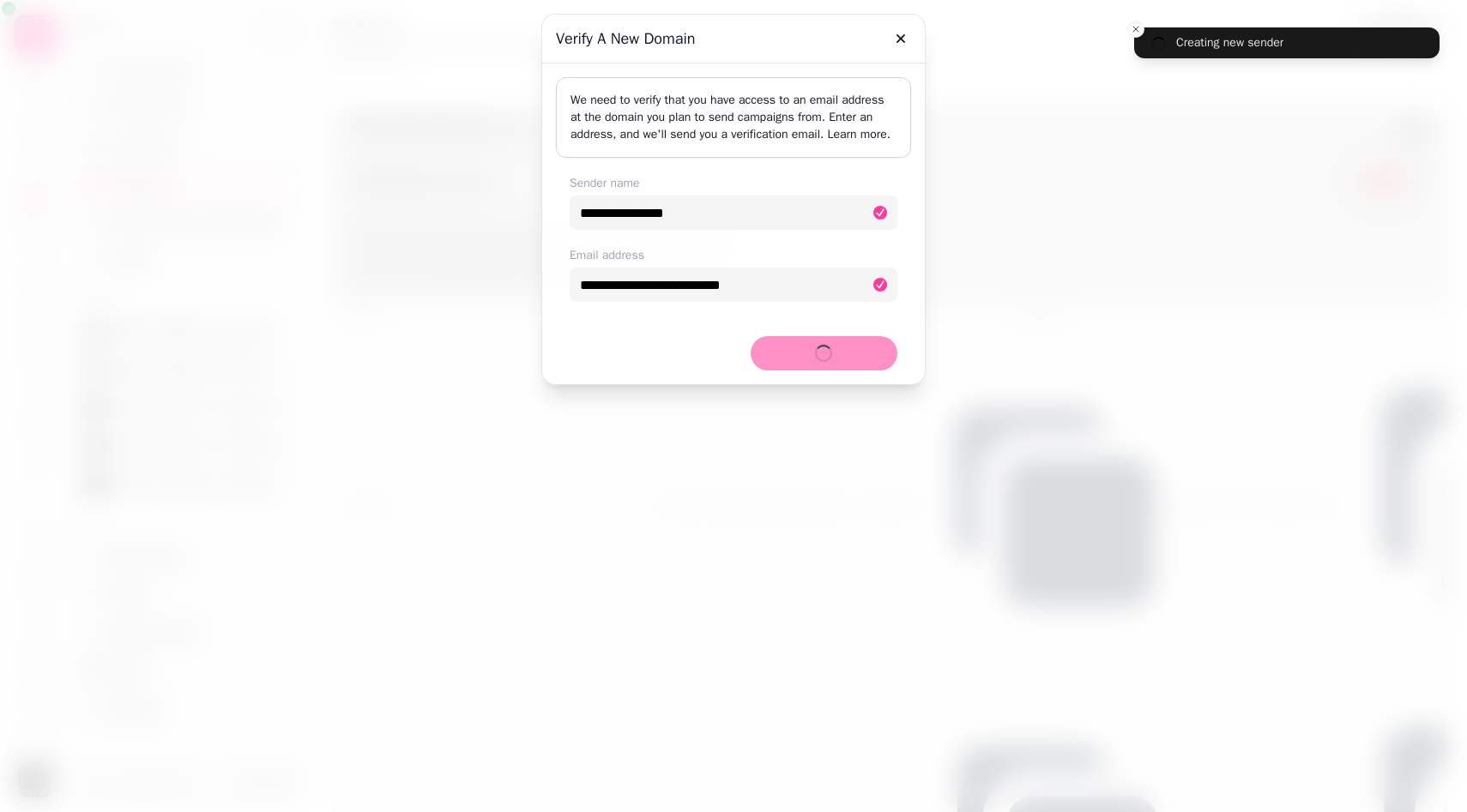 type 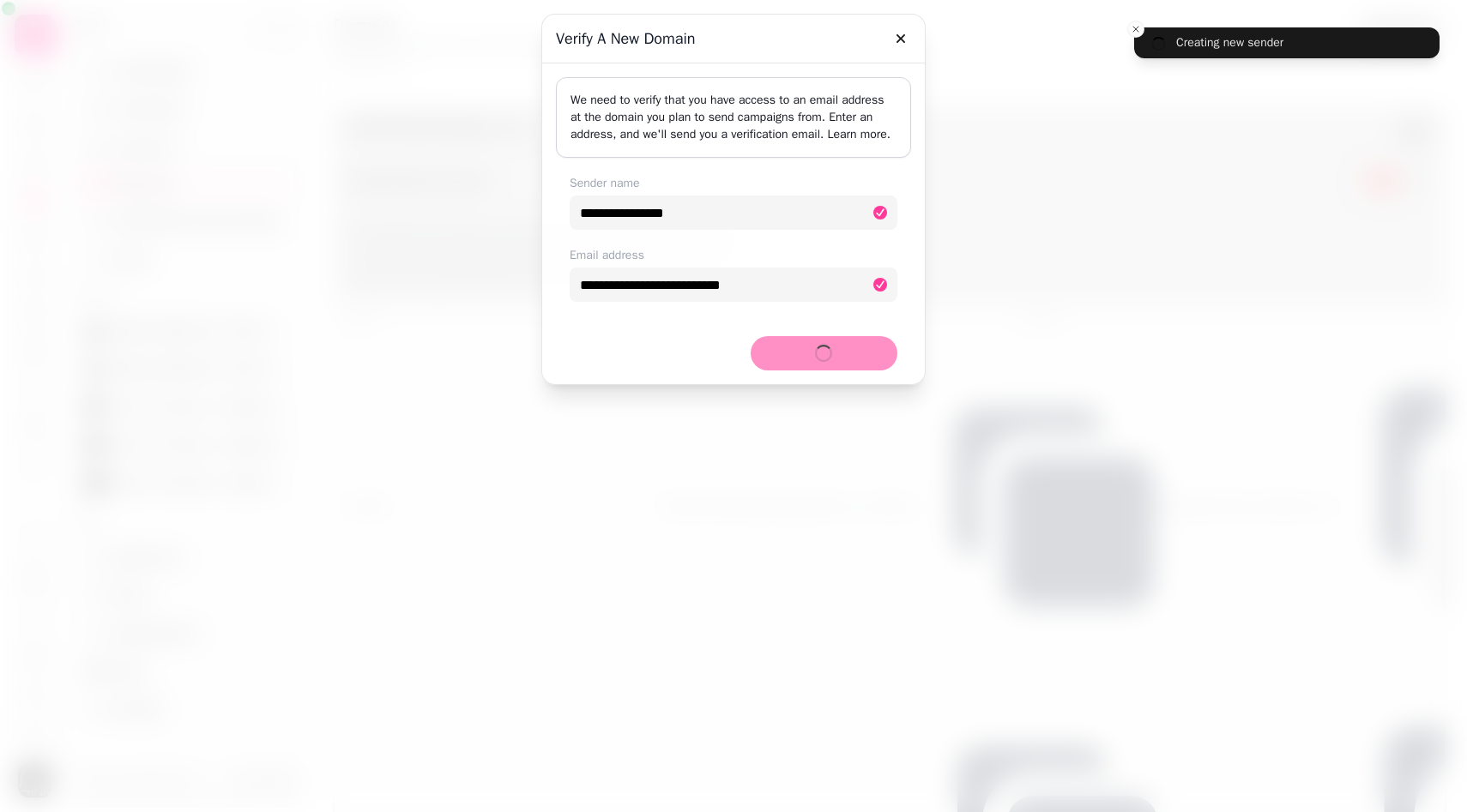 type 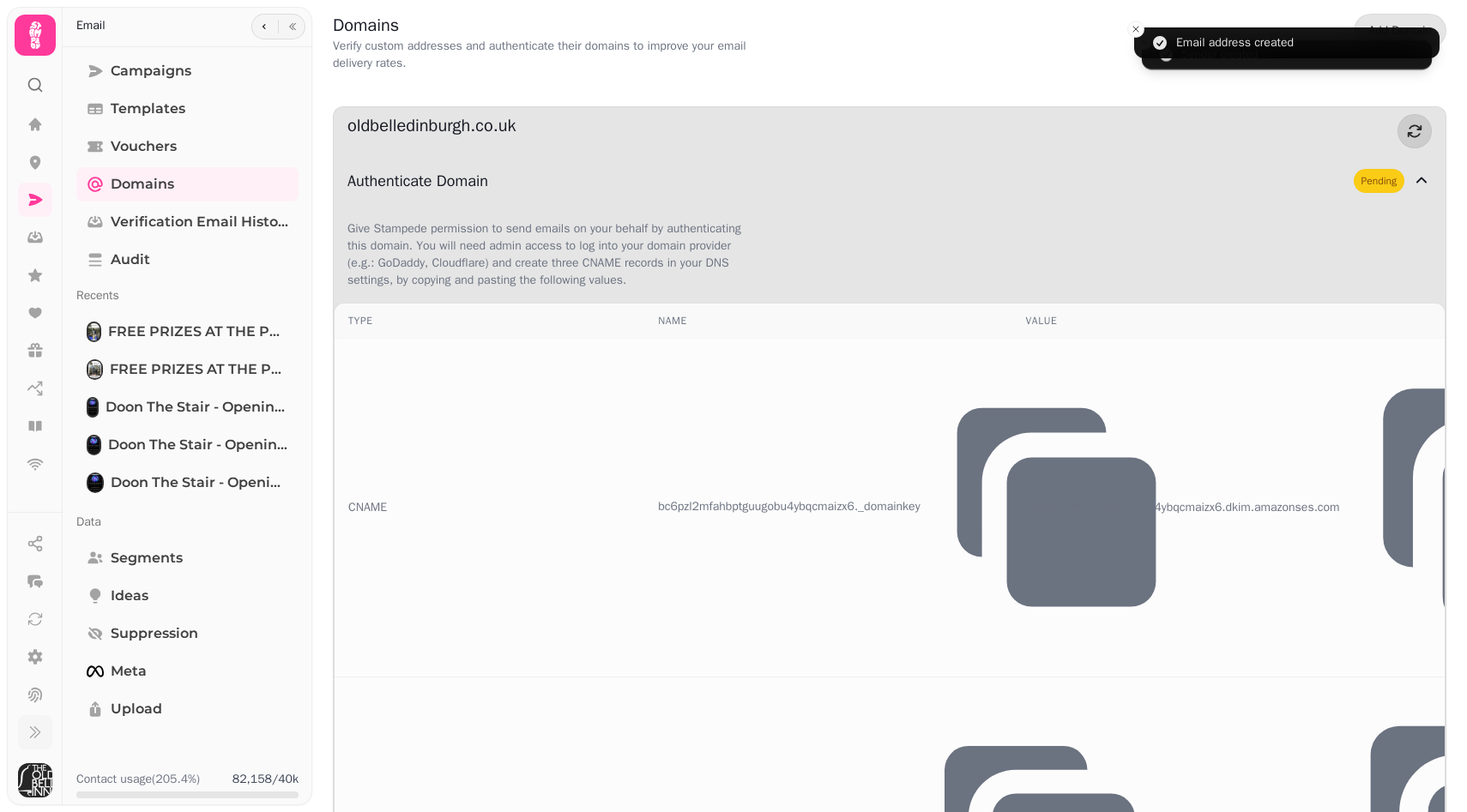 click on "Pending" at bounding box center (522, 1360) 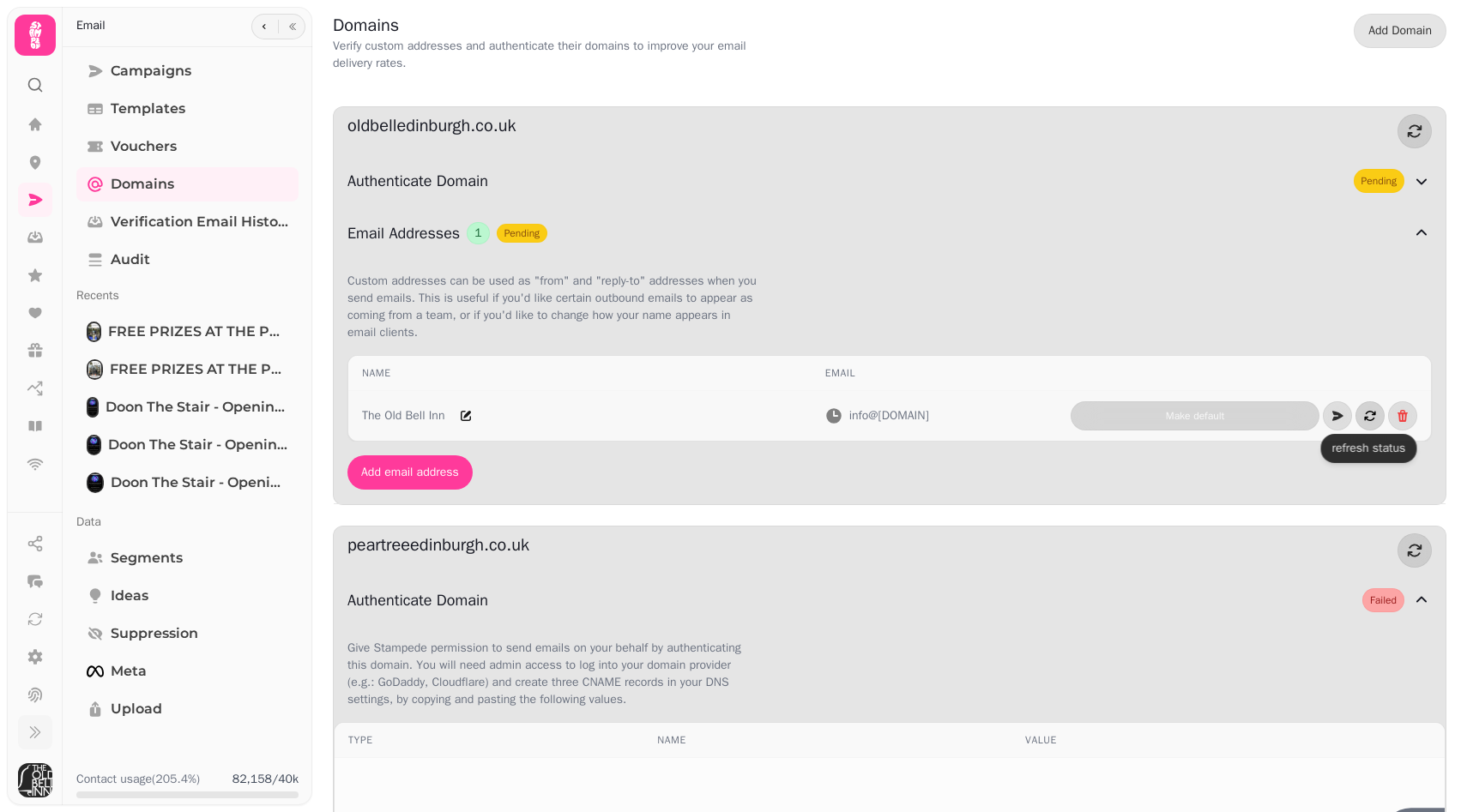 click 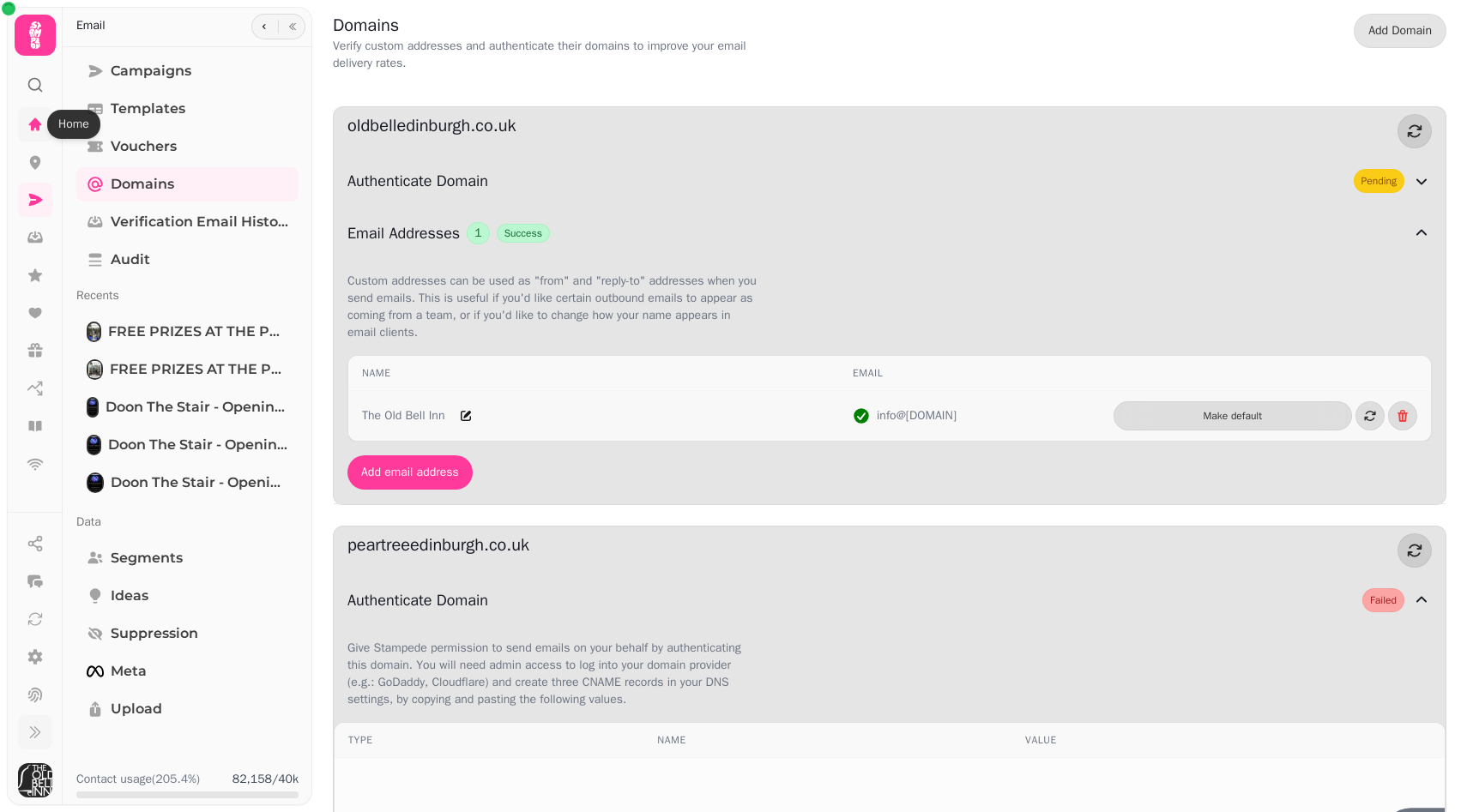 click 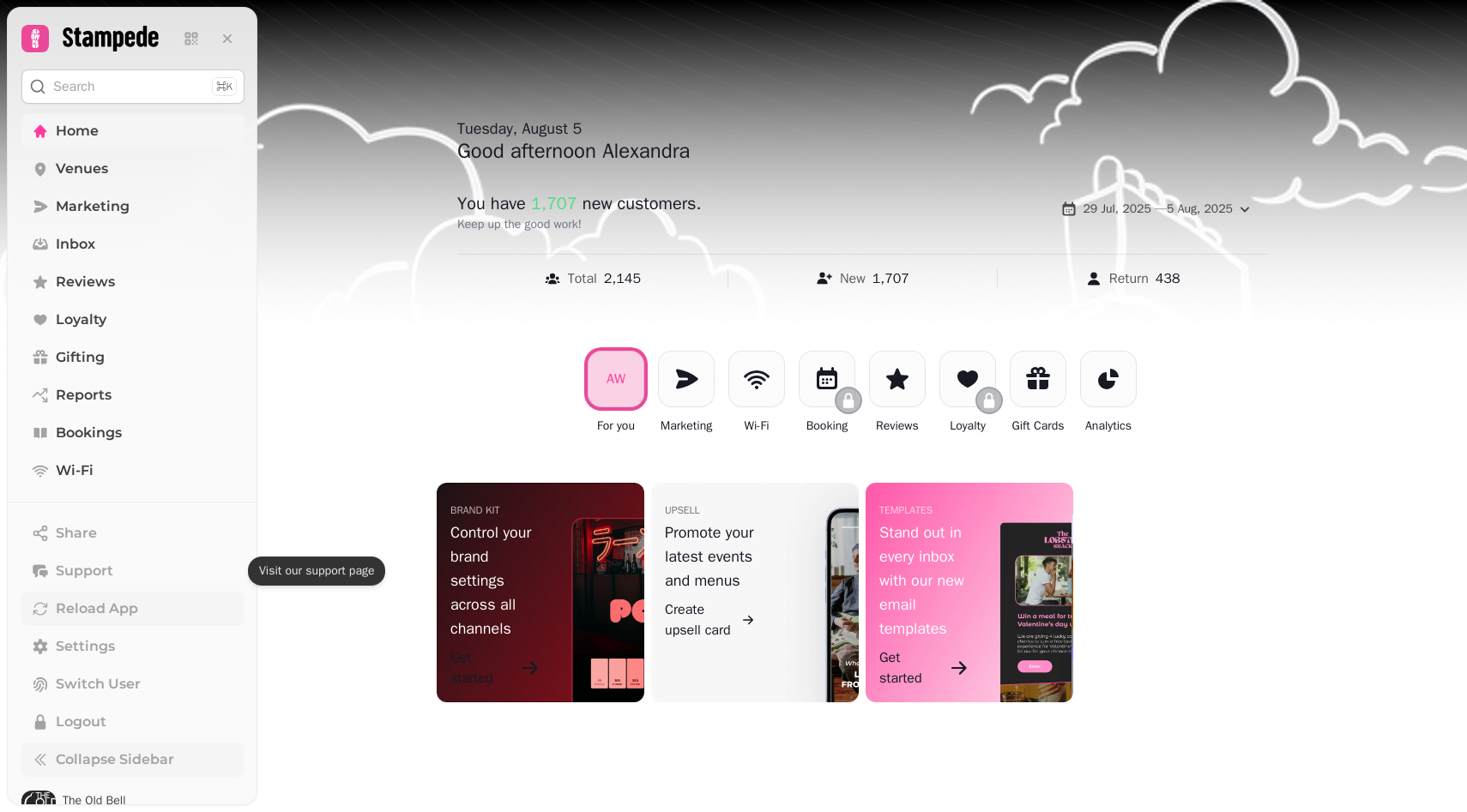 scroll, scrollTop: 27, scrollLeft: 0, axis: vertical 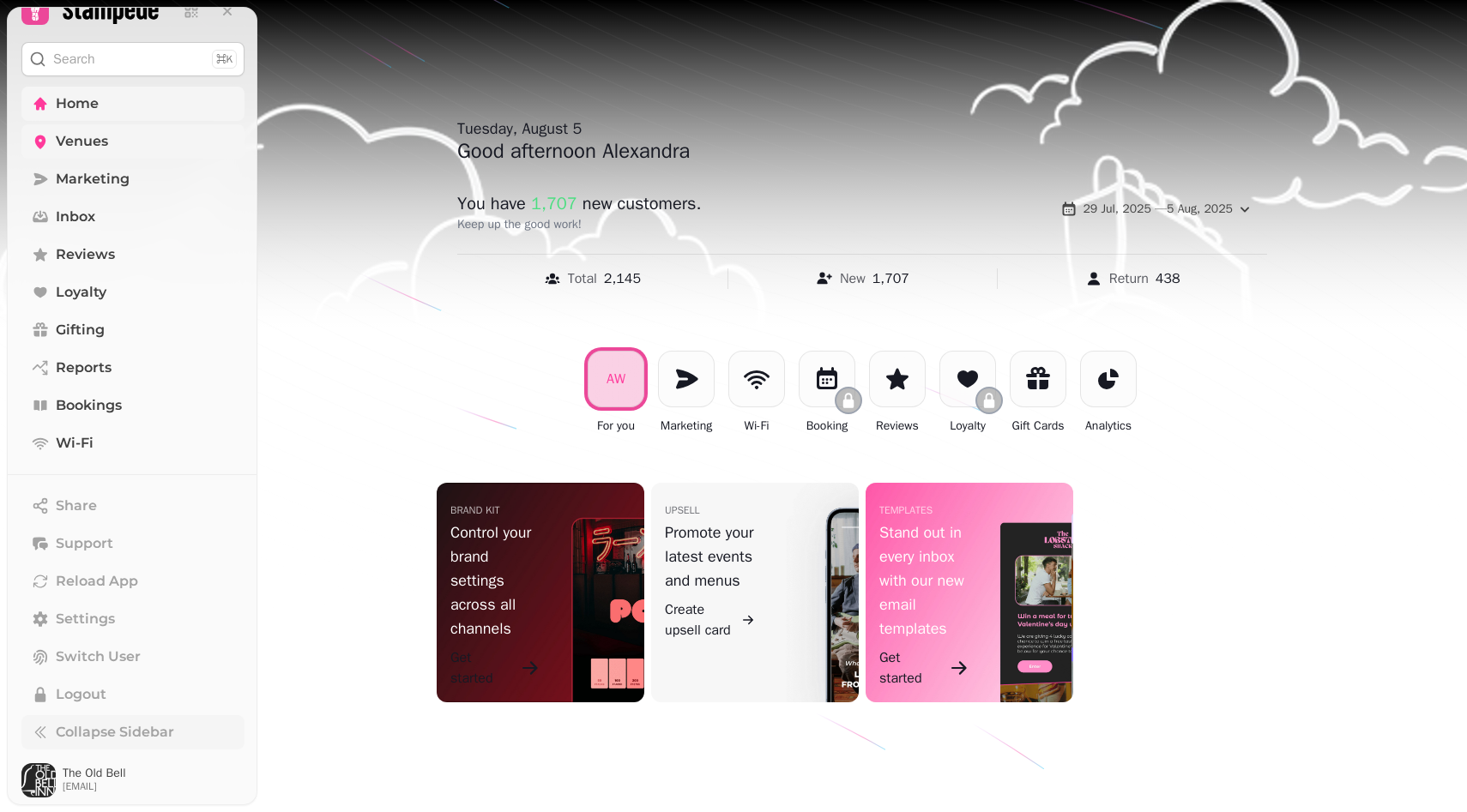 click on "Venues" at bounding box center (133, 141) 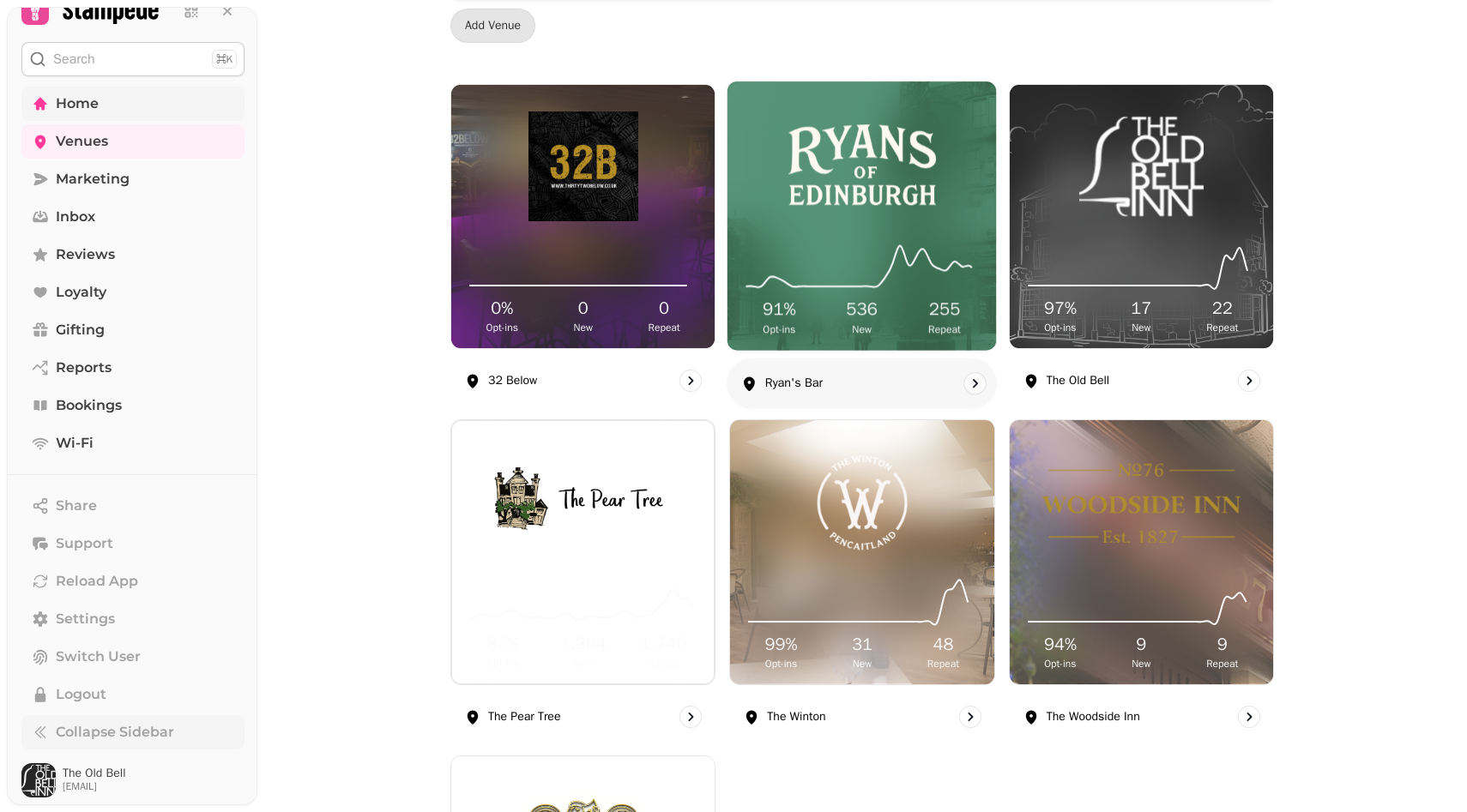 scroll, scrollTop: 200, scrollLeft: 0, axis: vertical 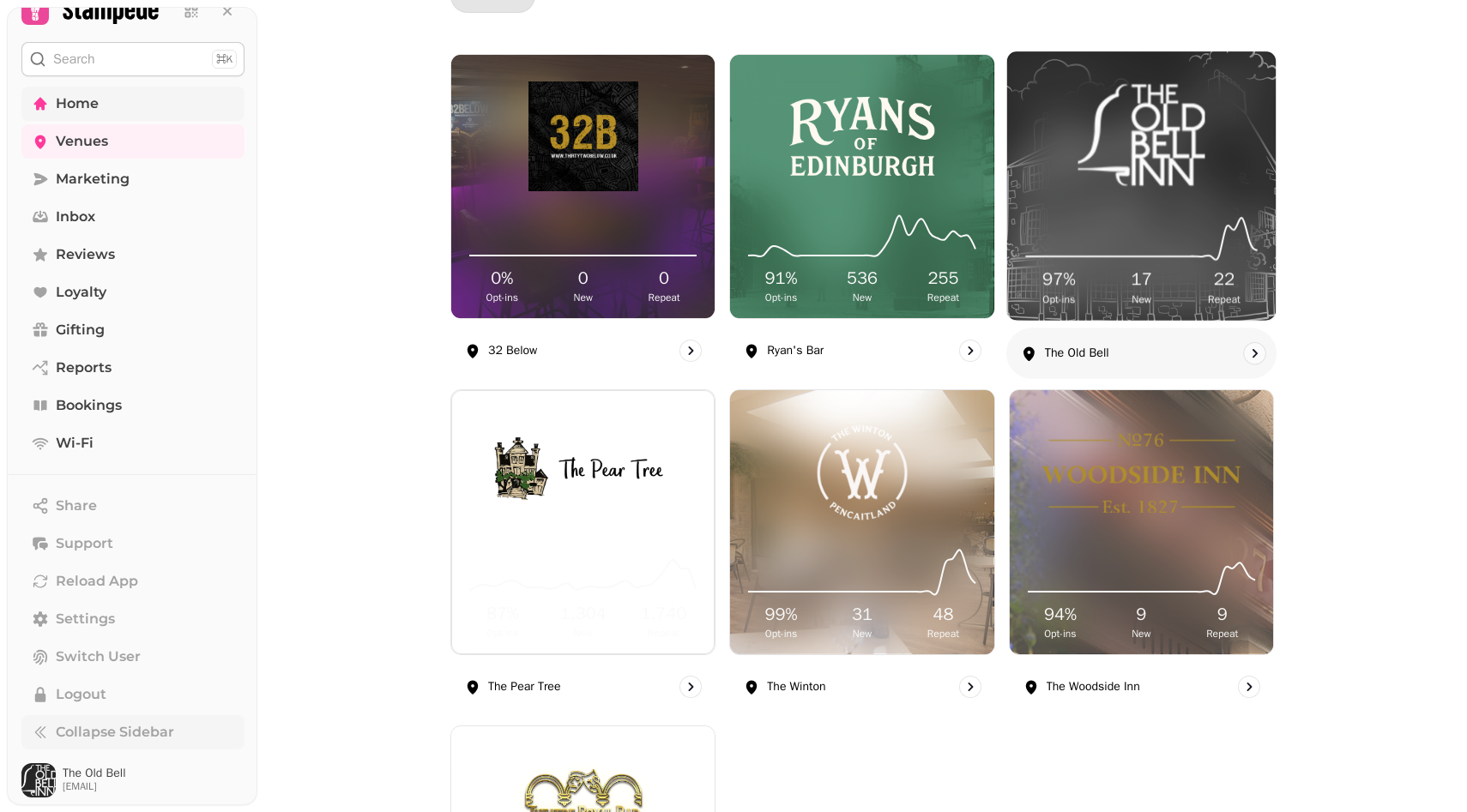 click at bounding box center [1141, 135] 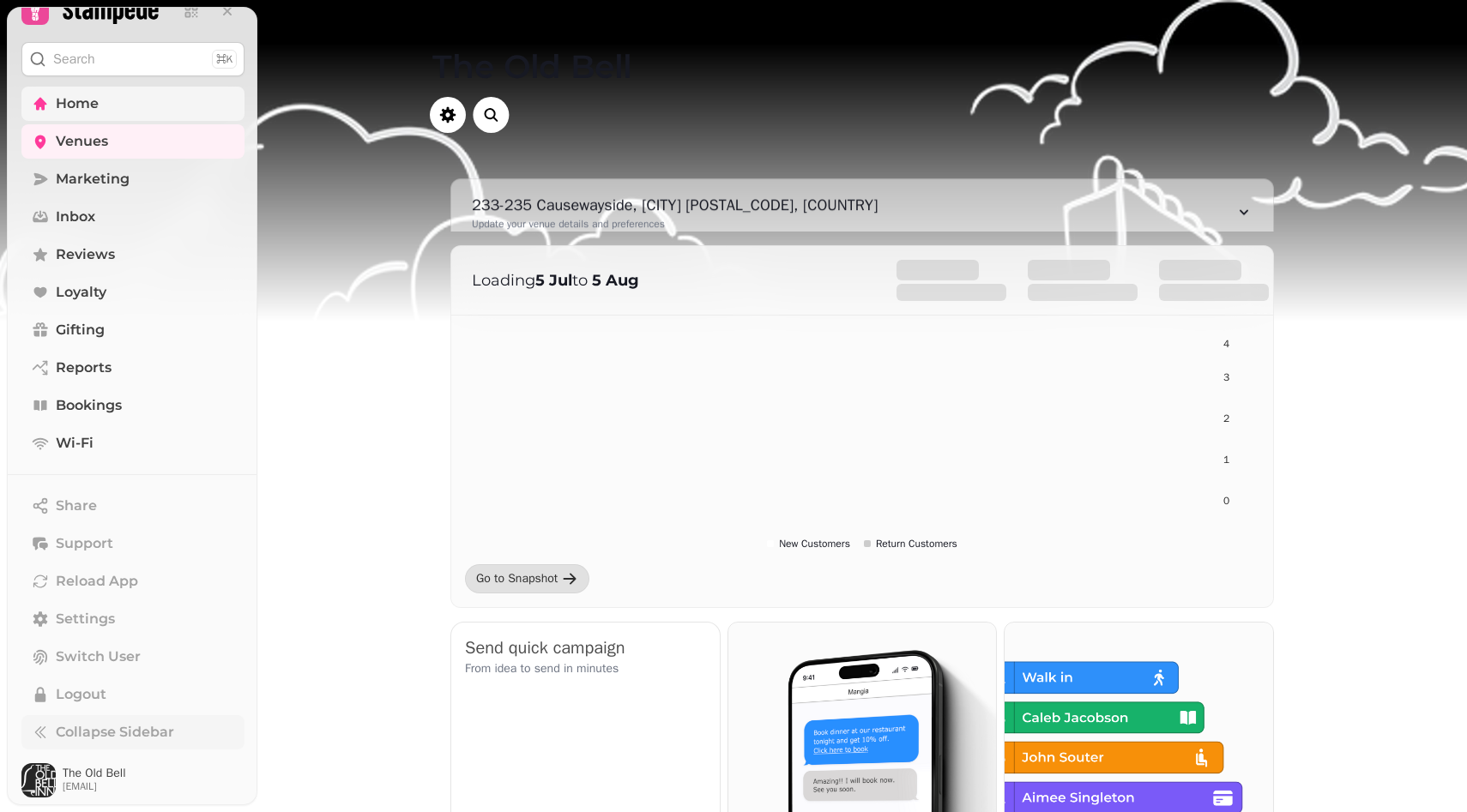 scroll, scrollTop: 0, scrollLeft: 0, axis: both 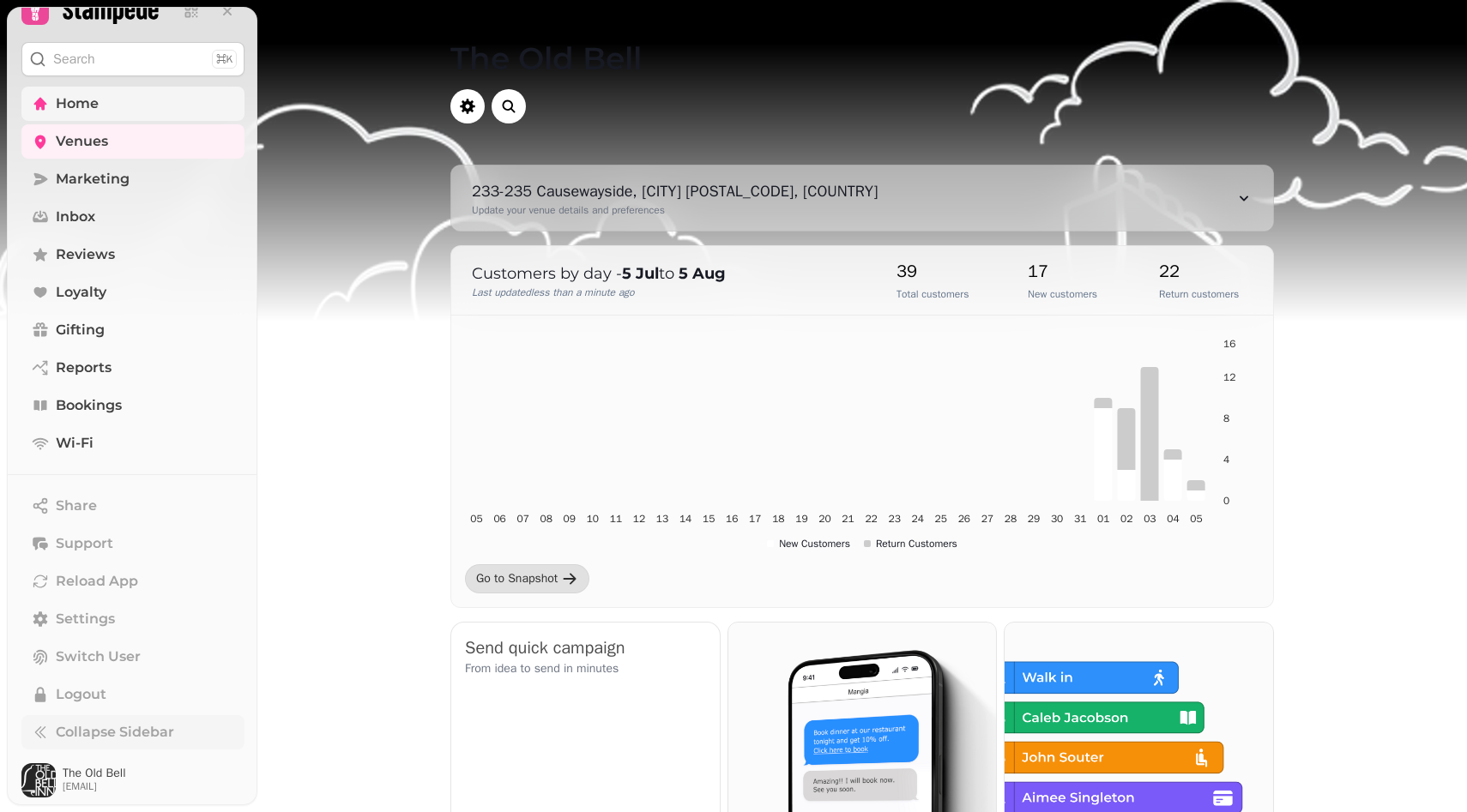 click on "Update your venue details and preferences" at bounding box center (674, 210) 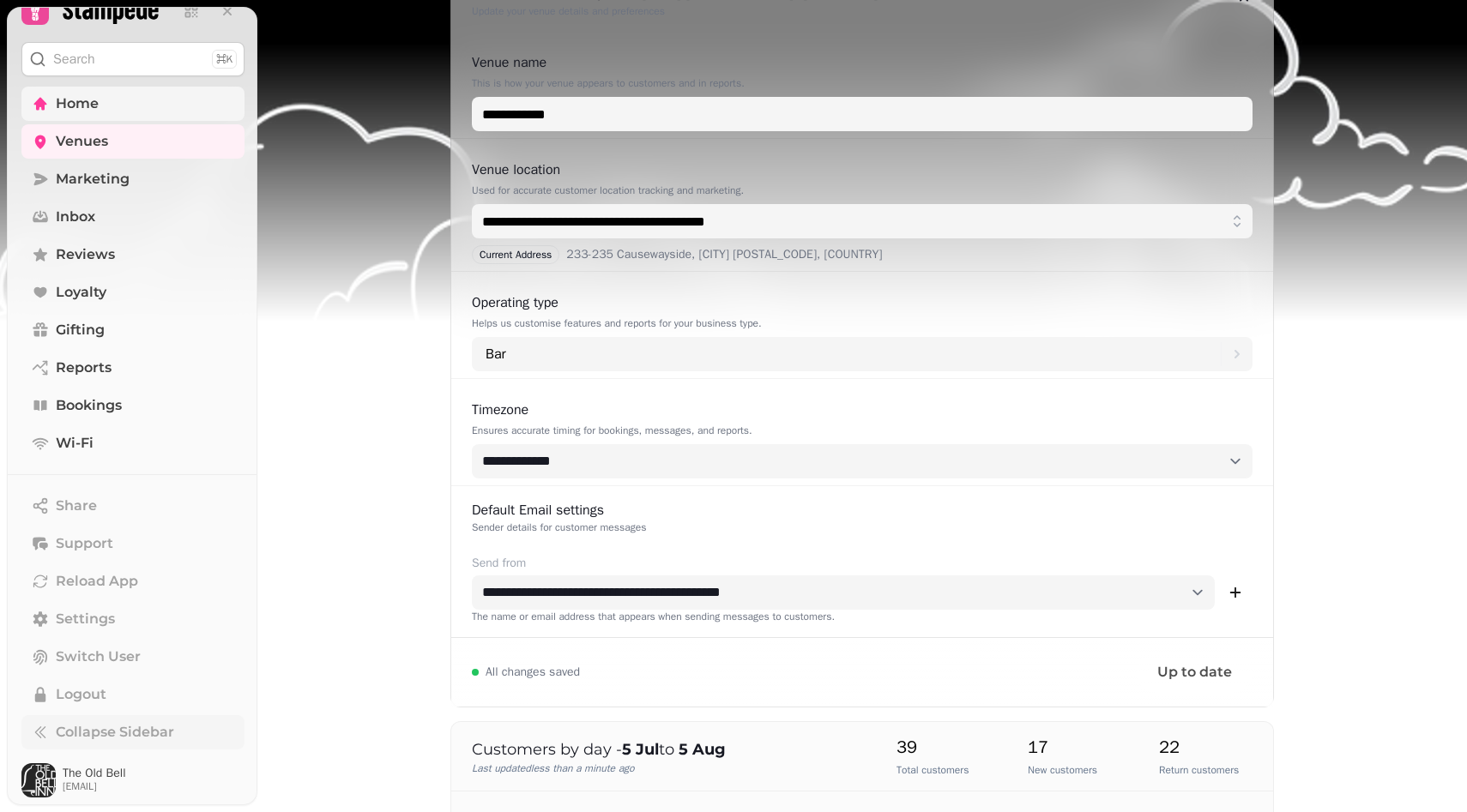 scroll, scrollTop: 224, scrollLeft: 0, axis: vertical 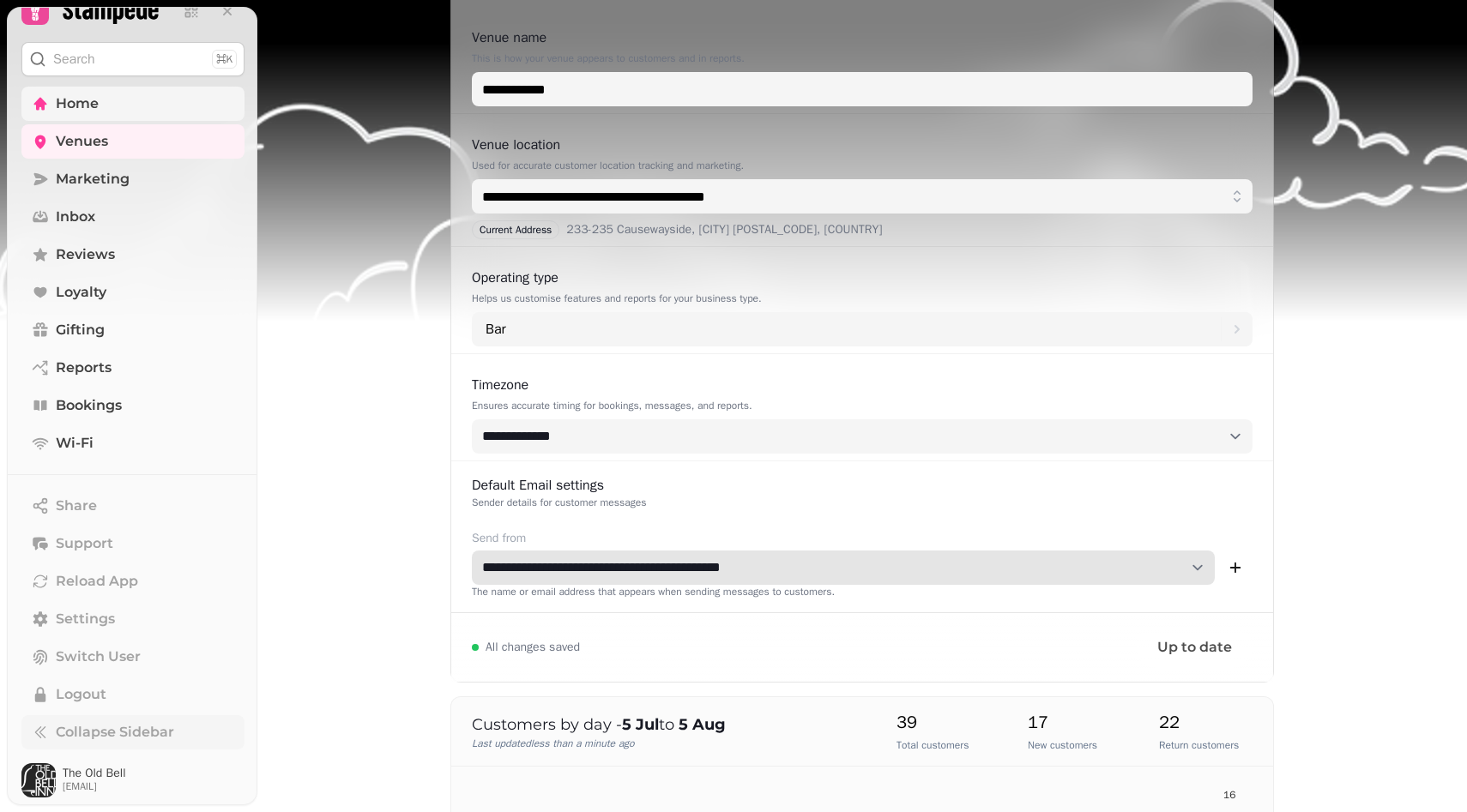 click on "**********" at bounding box center (843, 568) 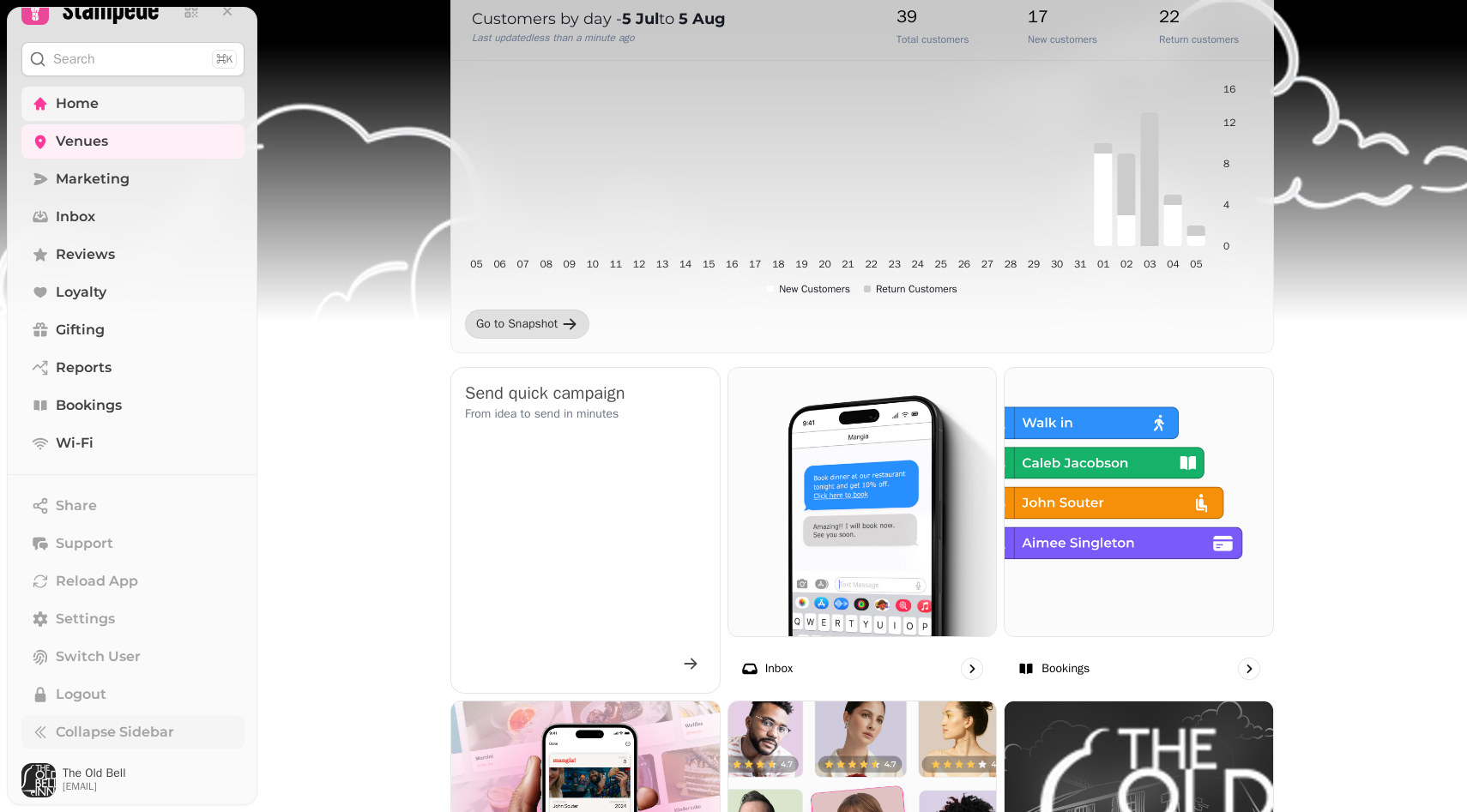 scroll, scrollTop: 659, scrollLeft: 0, axis: vertical 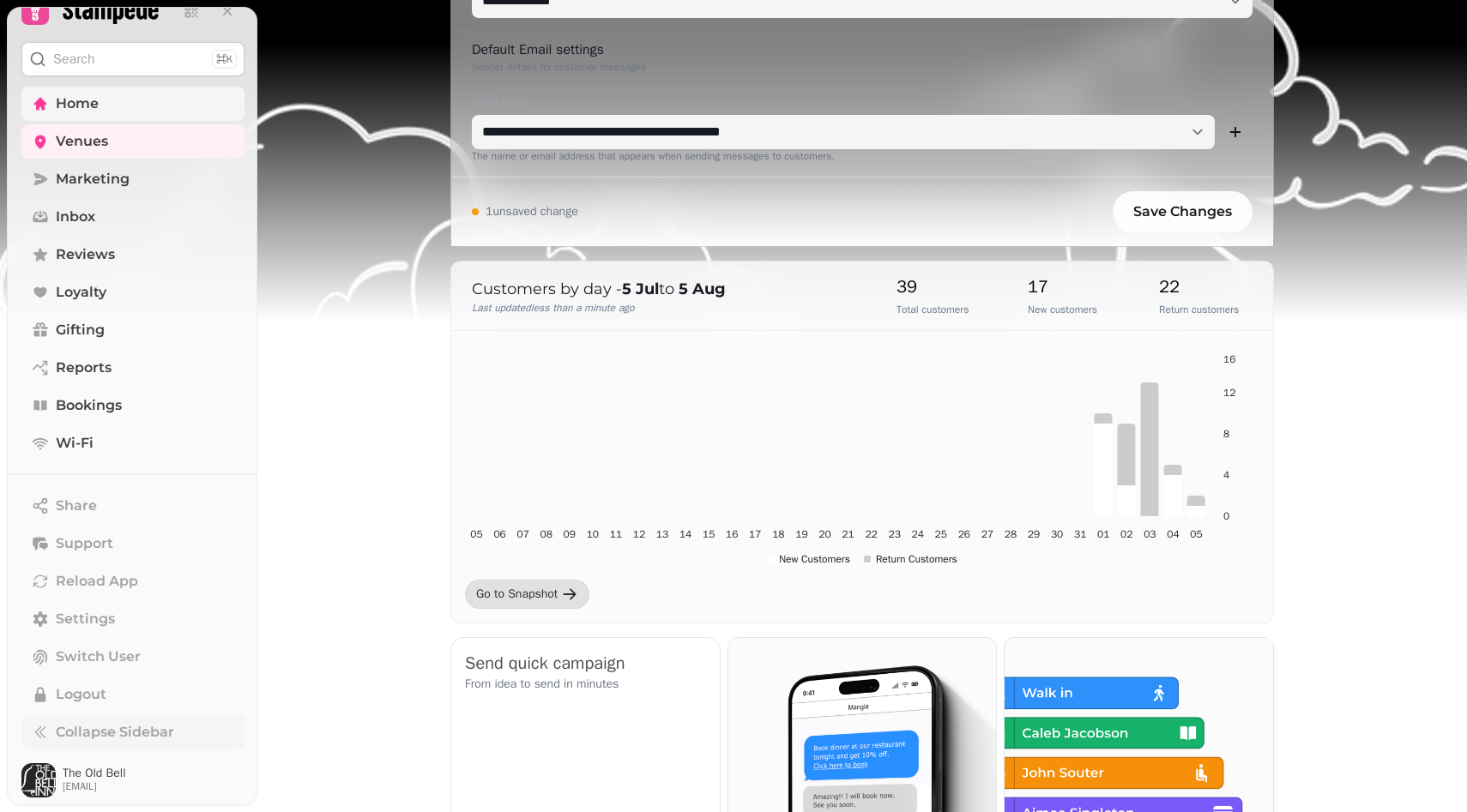 click on "Save Changes" at bounding box center [1182, 212] 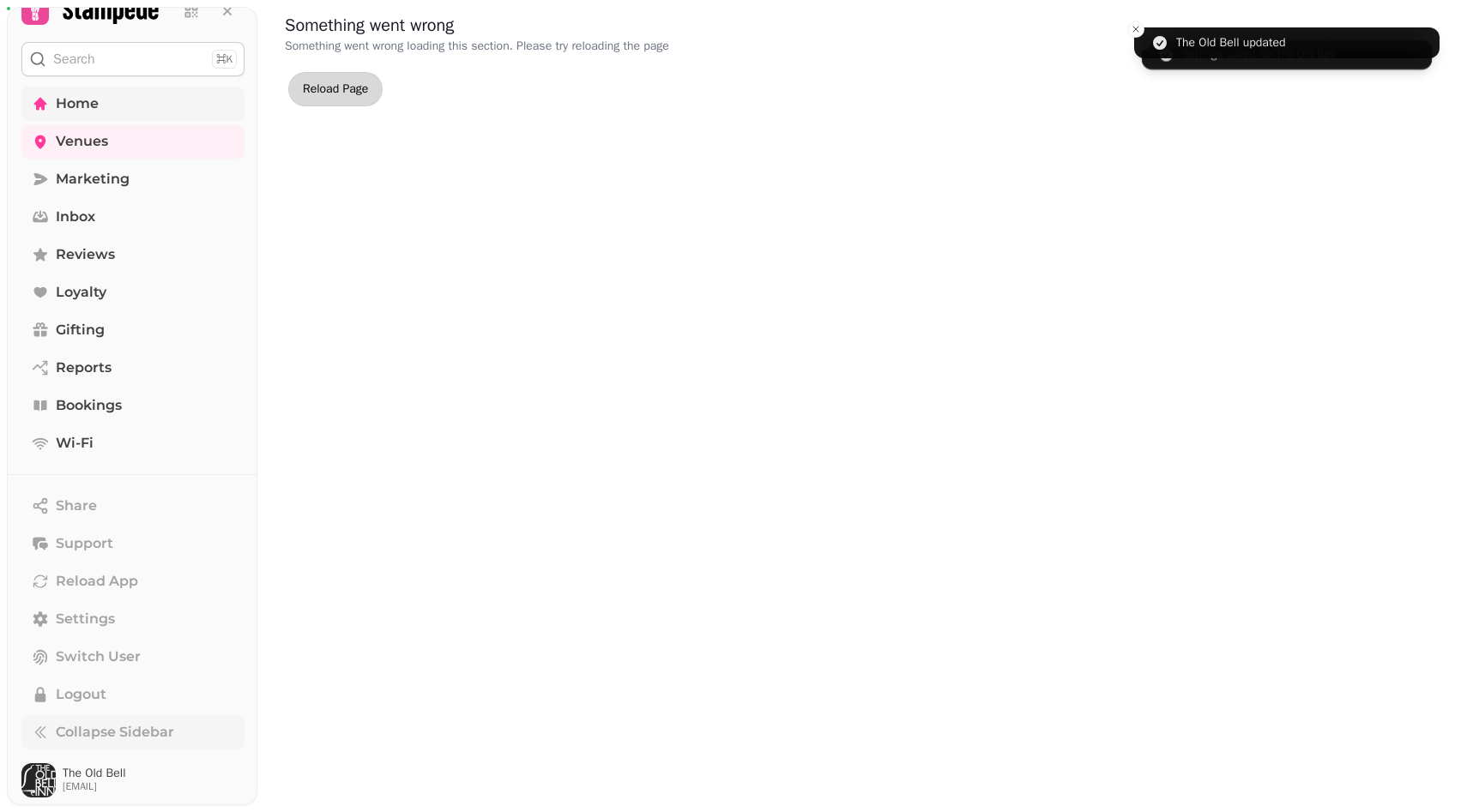 click on "Reload Page" at bounding box center (335, 89) 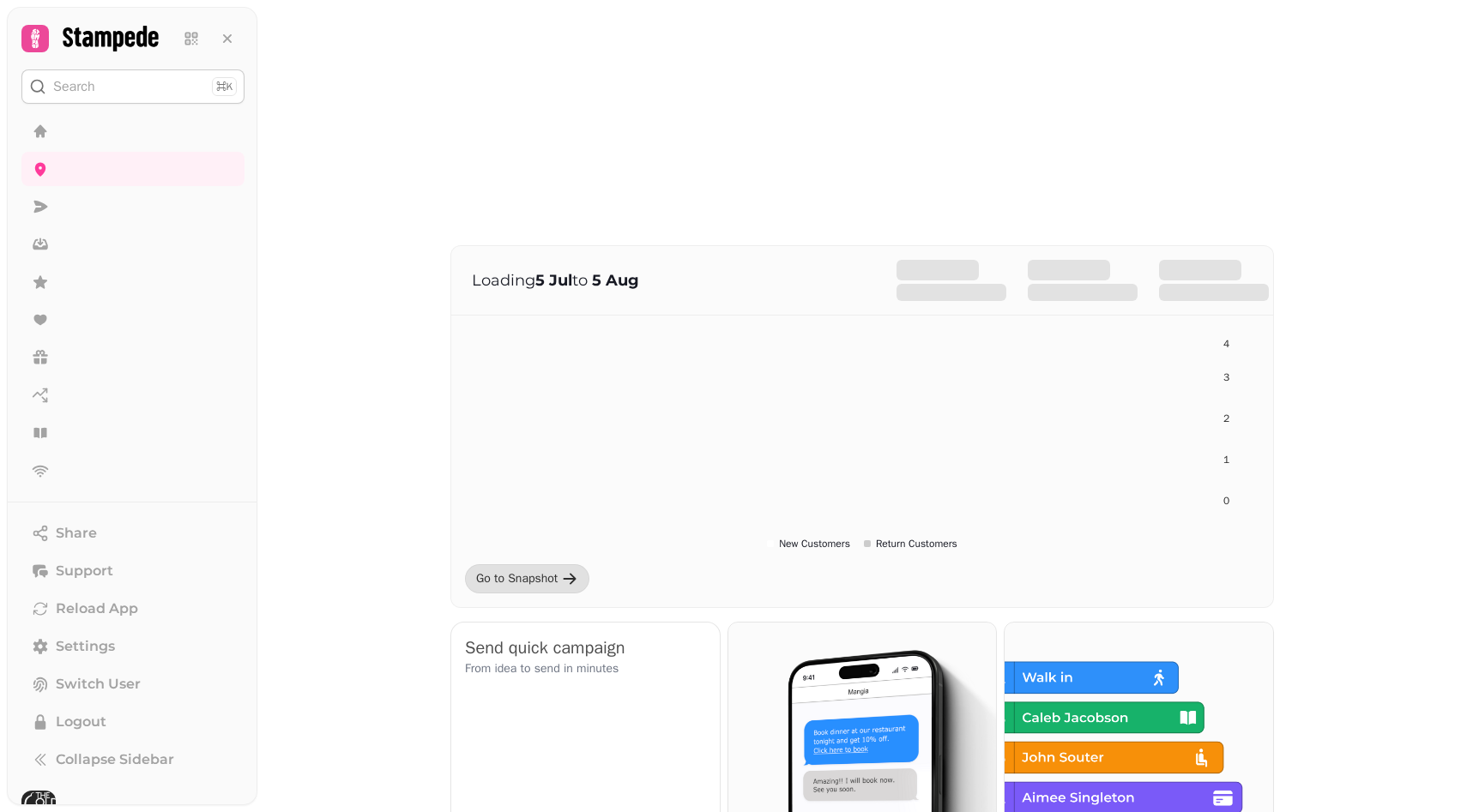 scroll, scrollTop: 0, scrollLeft: 0, axis: both 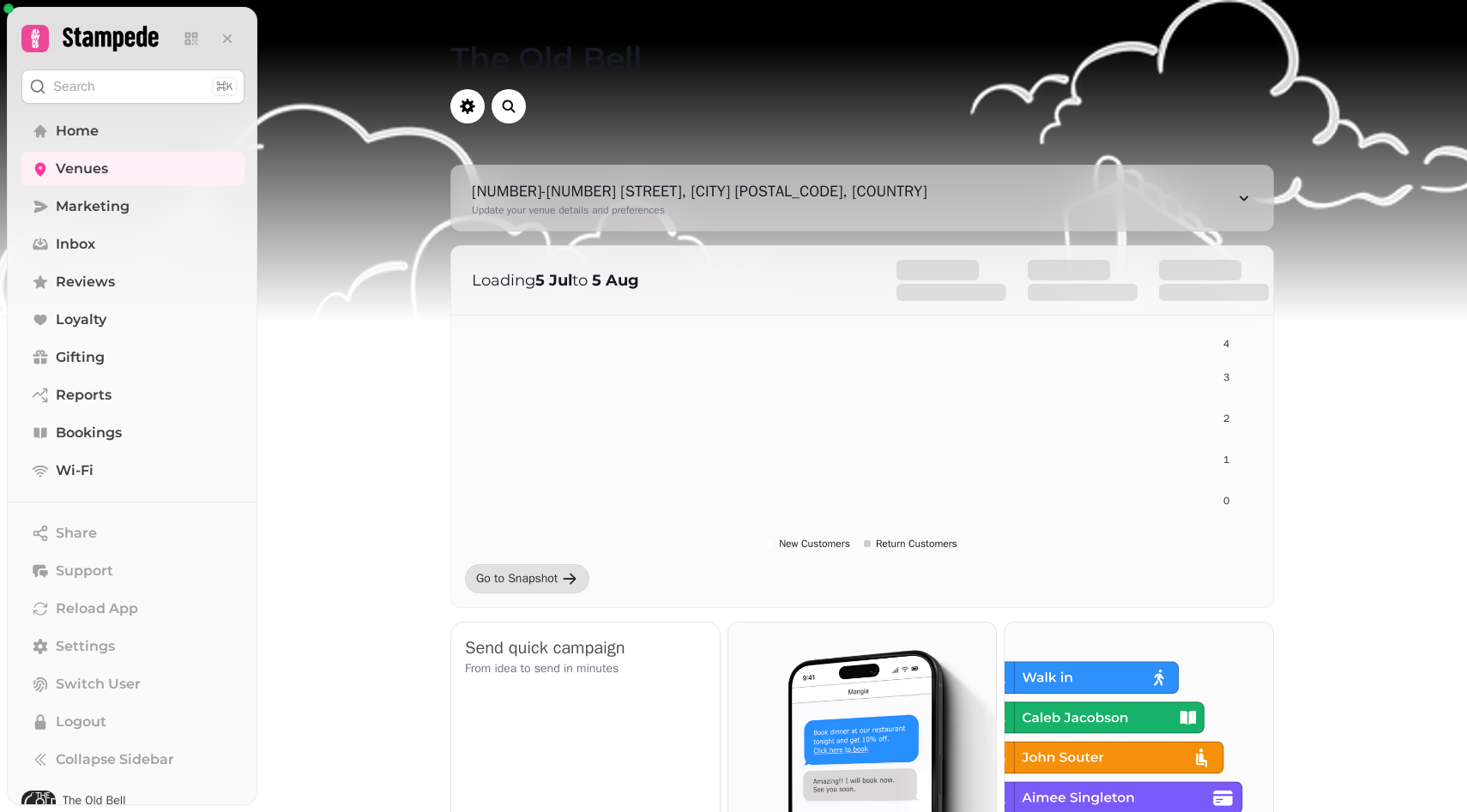 click on "233-235 Causewayside, [CITY] [POSTAL_CODE], [COUNTRY]" at bounding box center [699, 191] 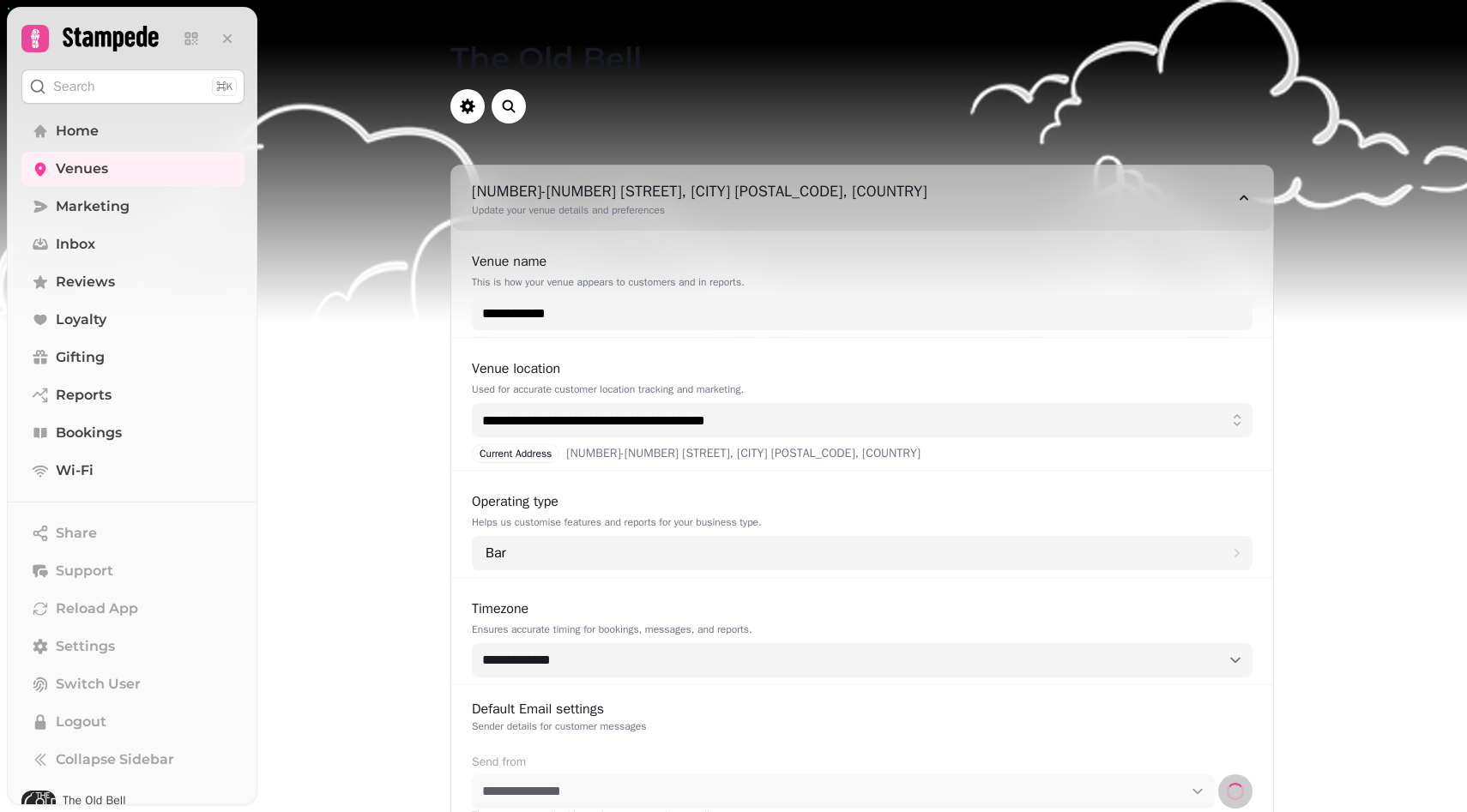 select on "**********" 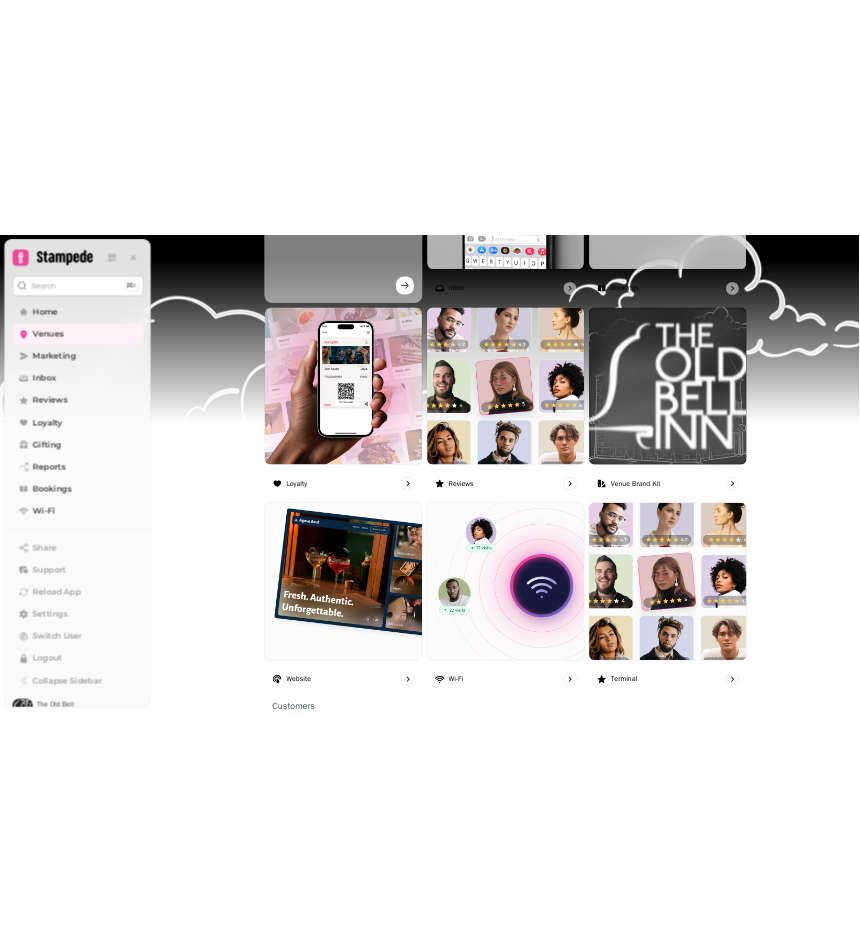 scroll, scrollTop: 1871, scrollLeft: 0, axis: vertical 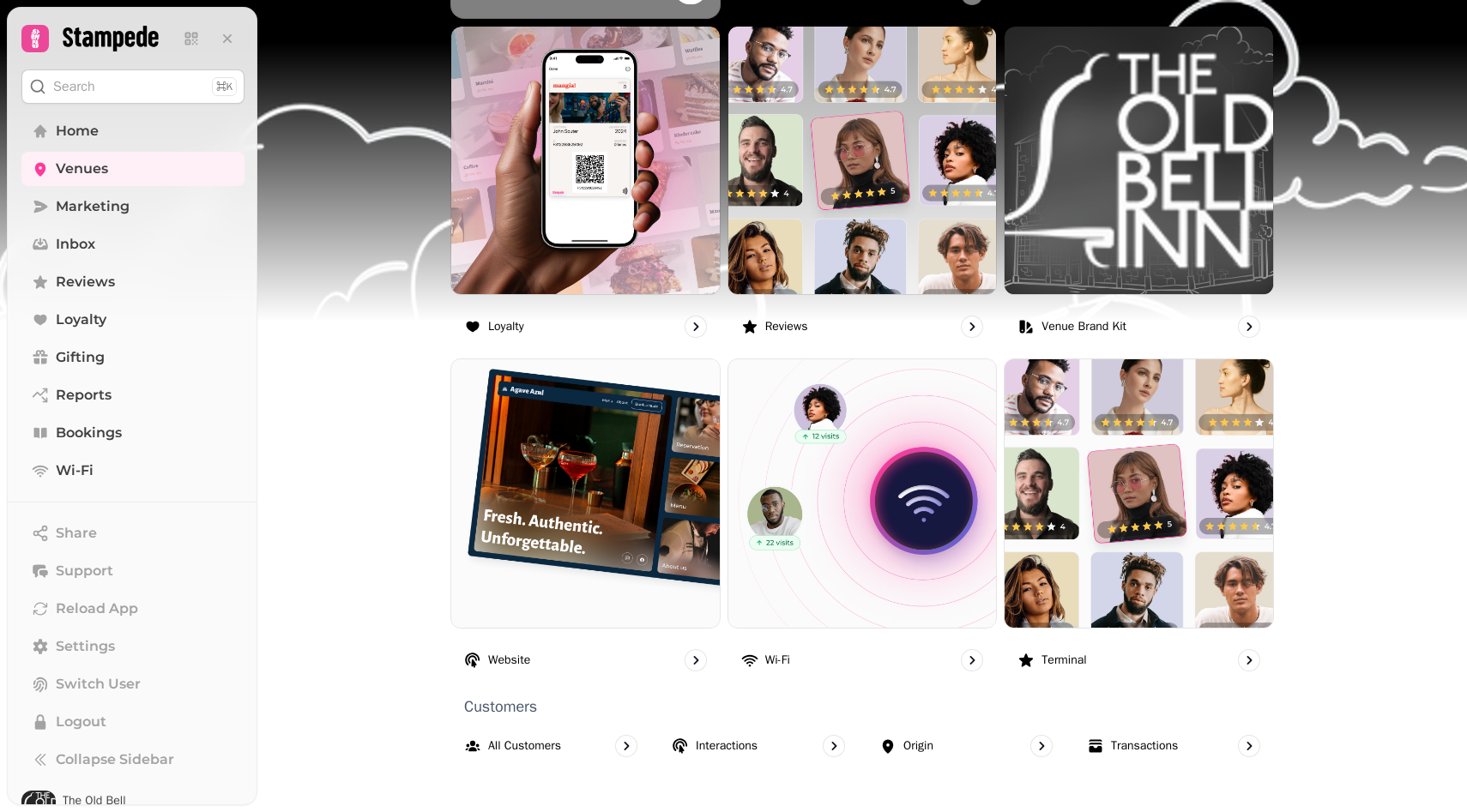 click at bounding box center [734, 214] 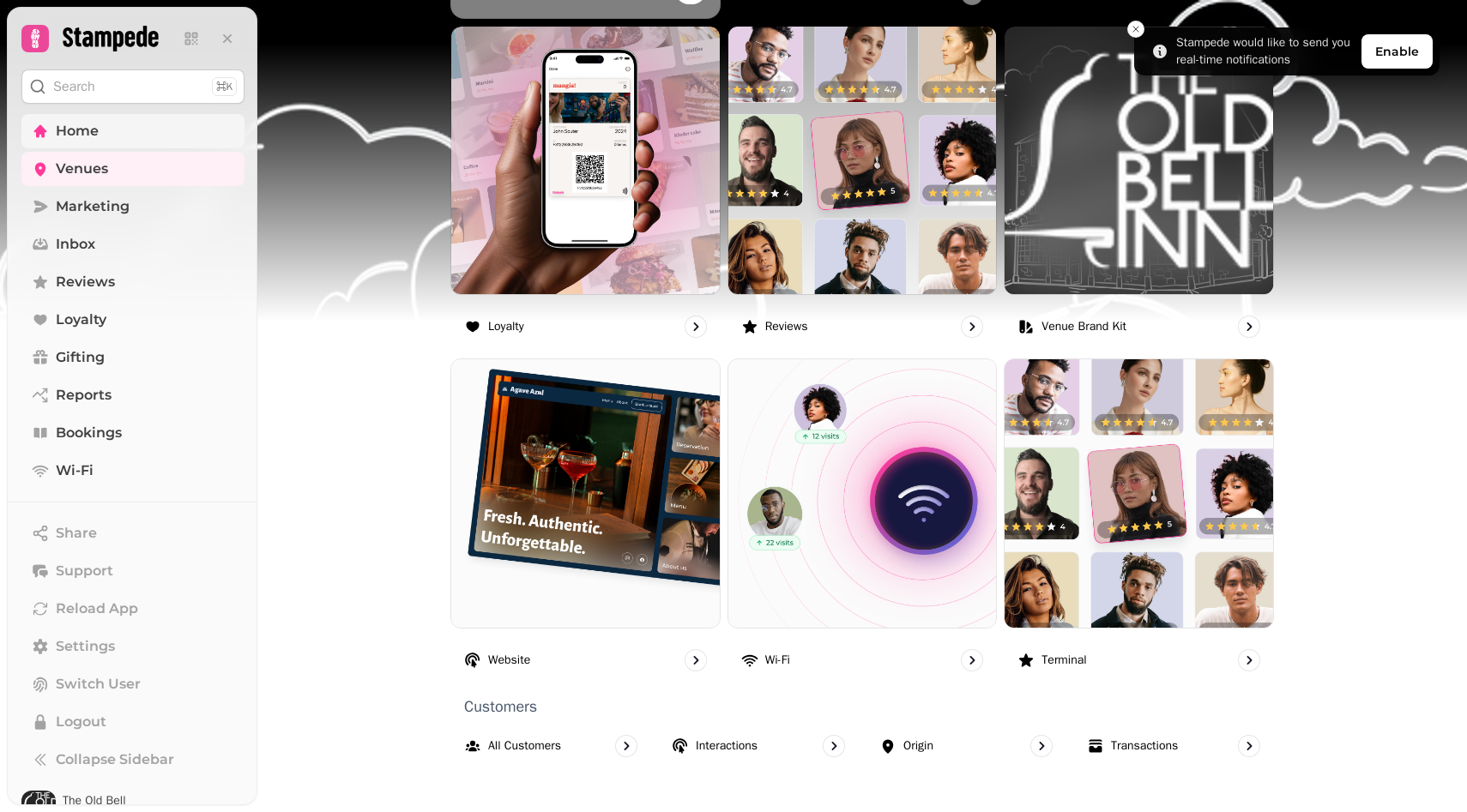 click on "Home" at bounding box center (133, 131) 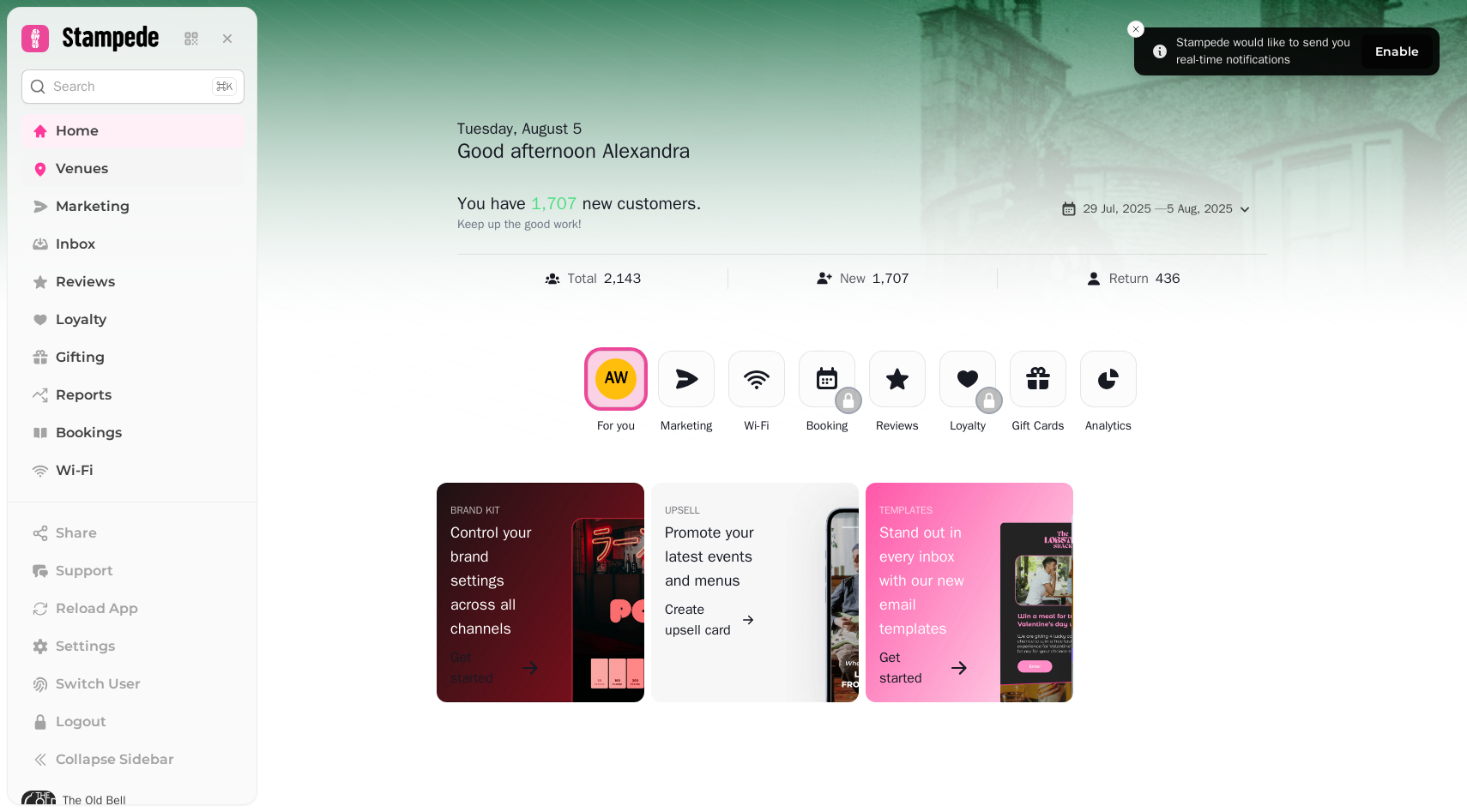 click on "Venues" at bounding box center [133, 169] 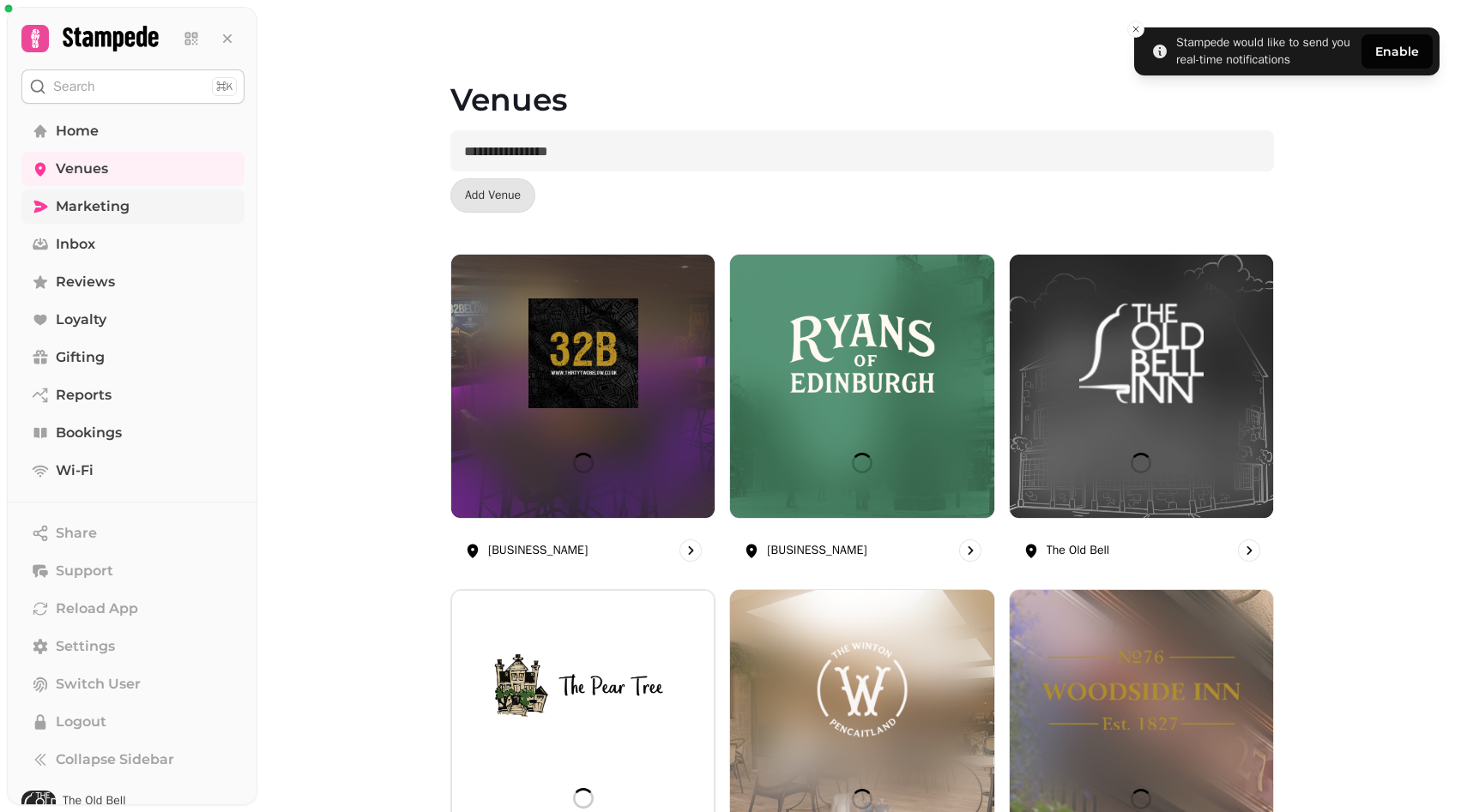 click on "Marketing" at bounding box center (133, 207) 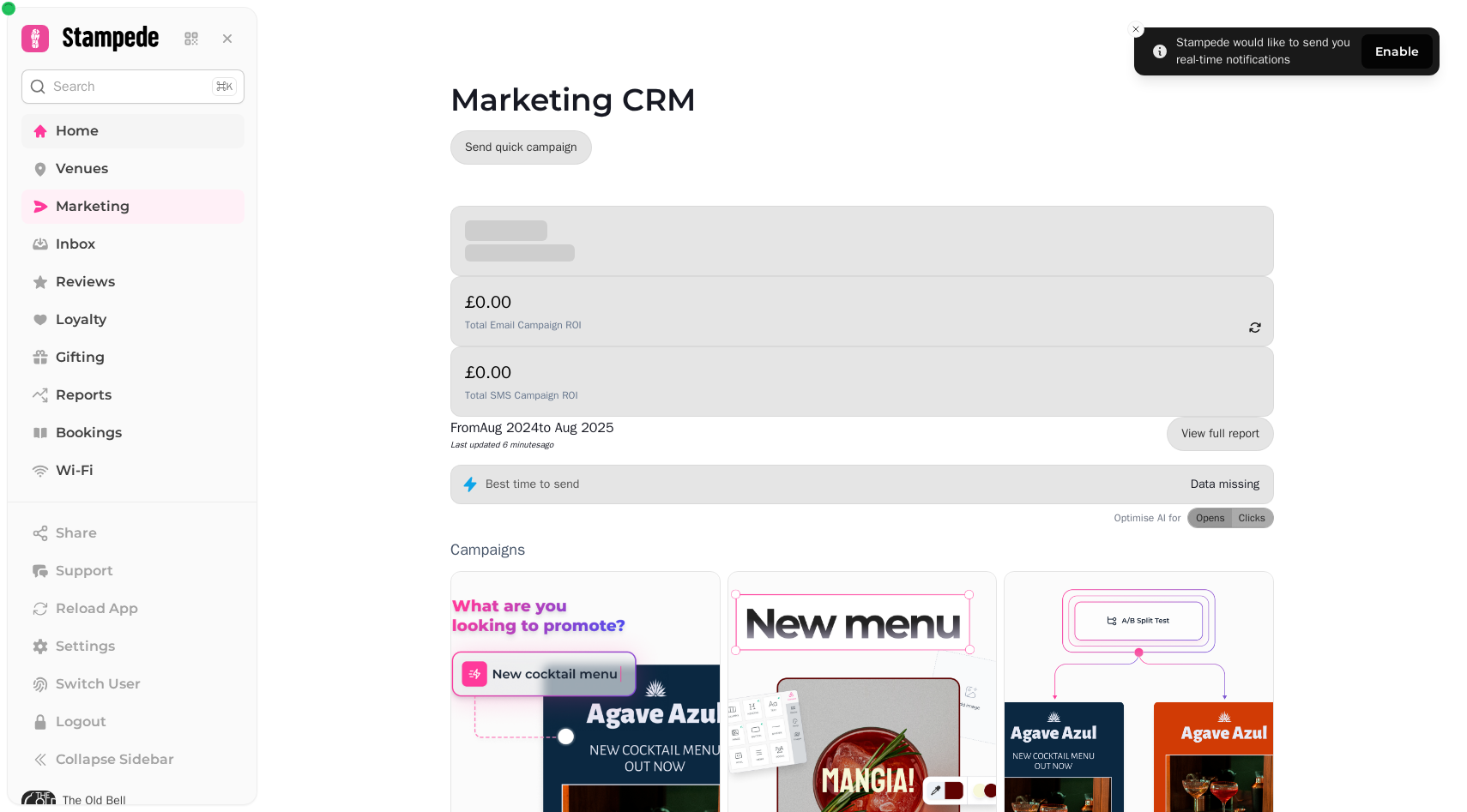 click on "Home" at bounding box center [133, 131] 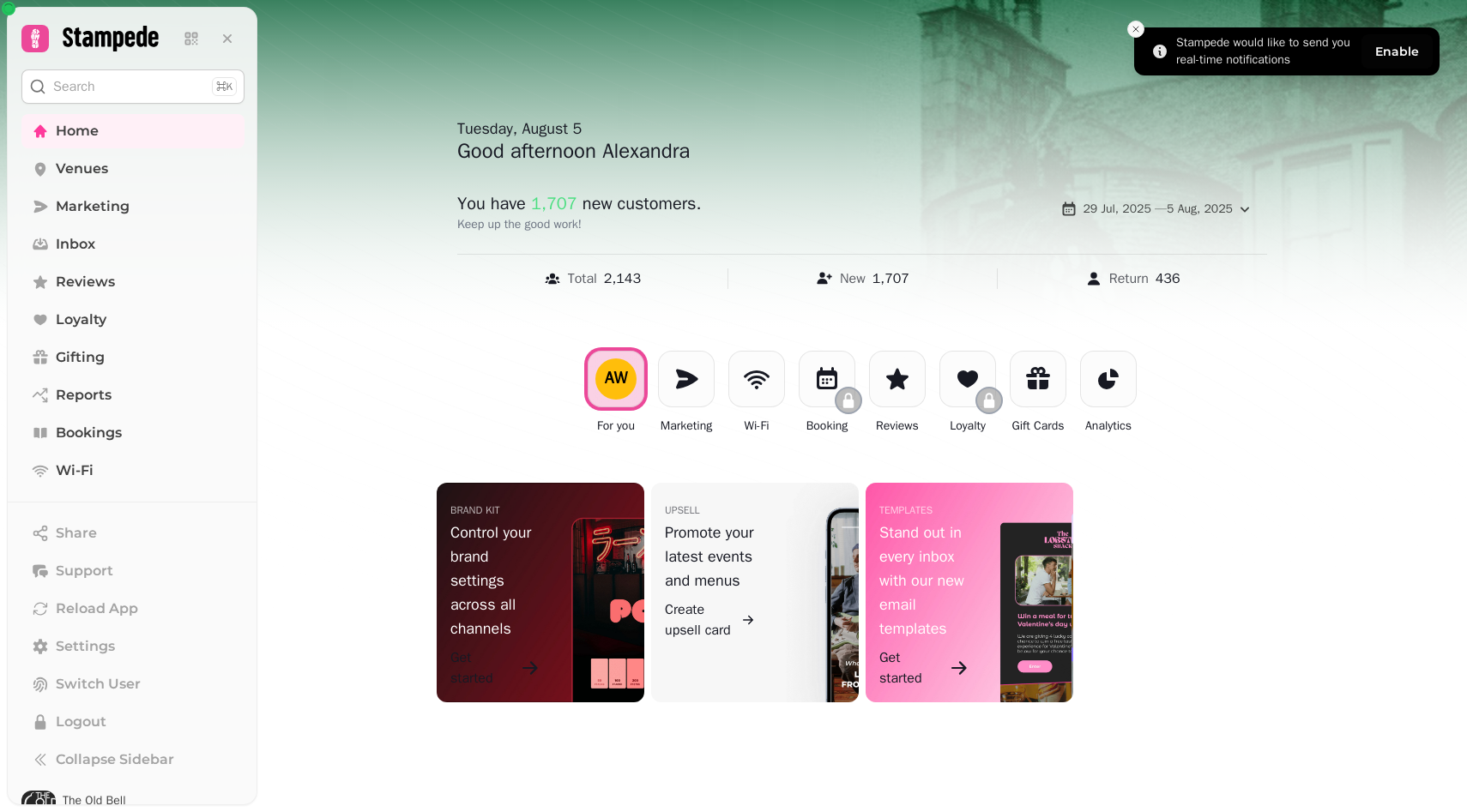 click at bounding box center [1136, 29] 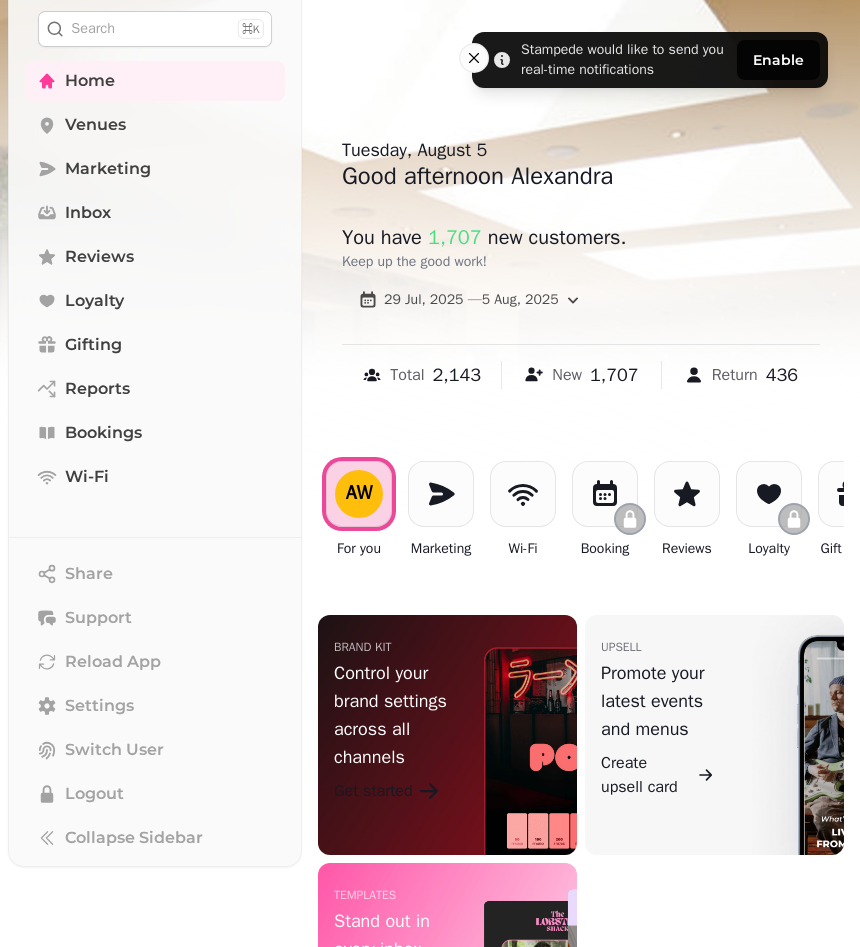scroll, scrollTop: 0, scrollLeft: 0, axis: both 